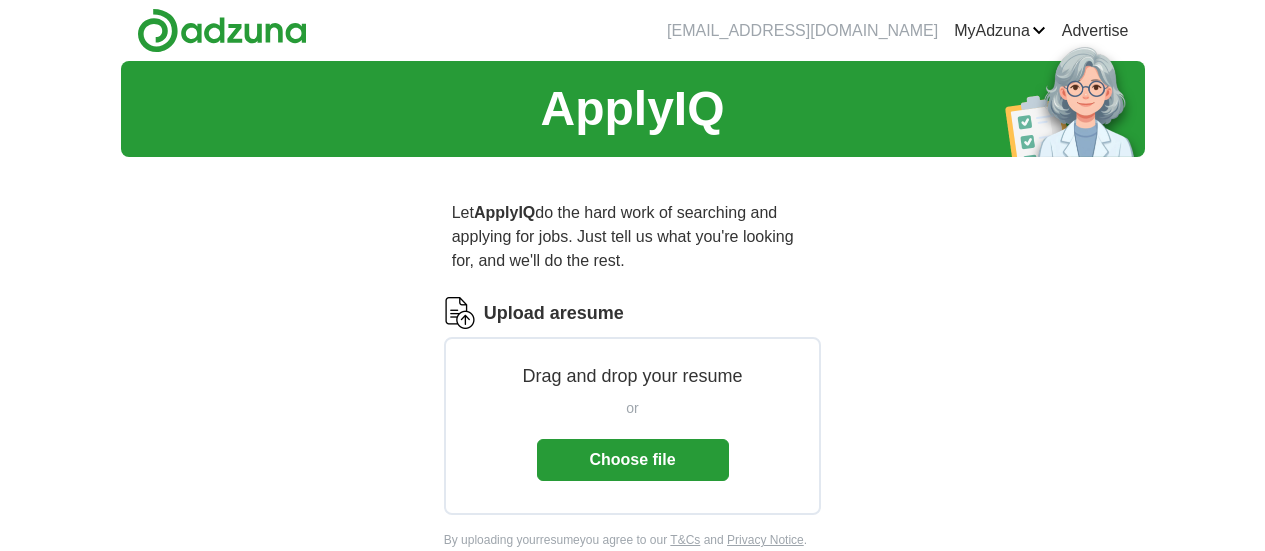 scroll, scrollTop: 0, scrollLeft: 0, axis: both 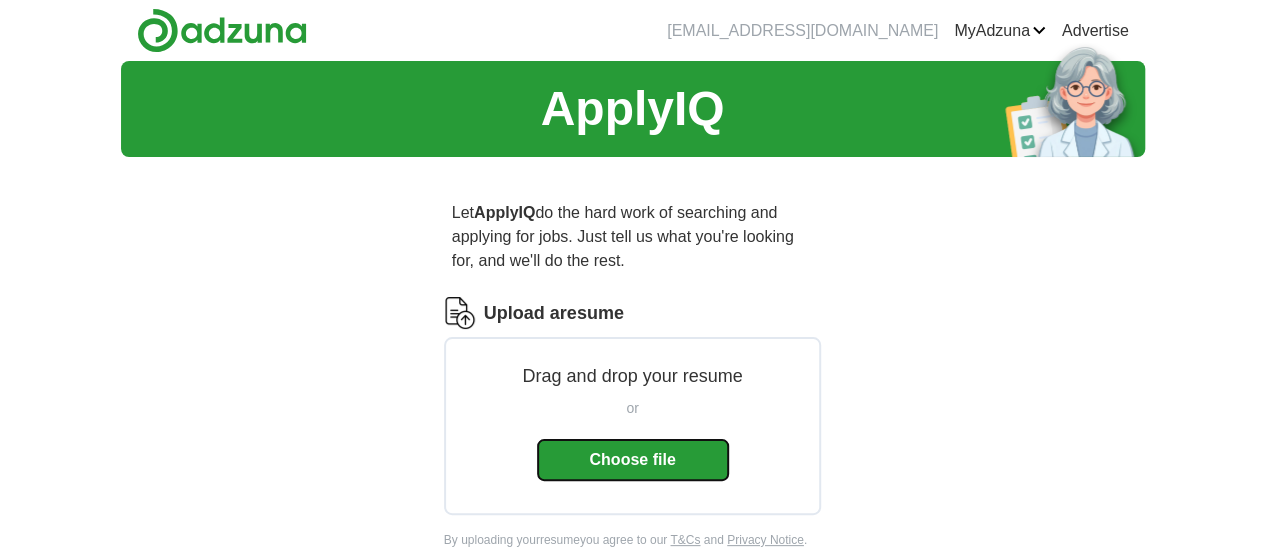 click on "Choose file" at bounding box center (633, 460) 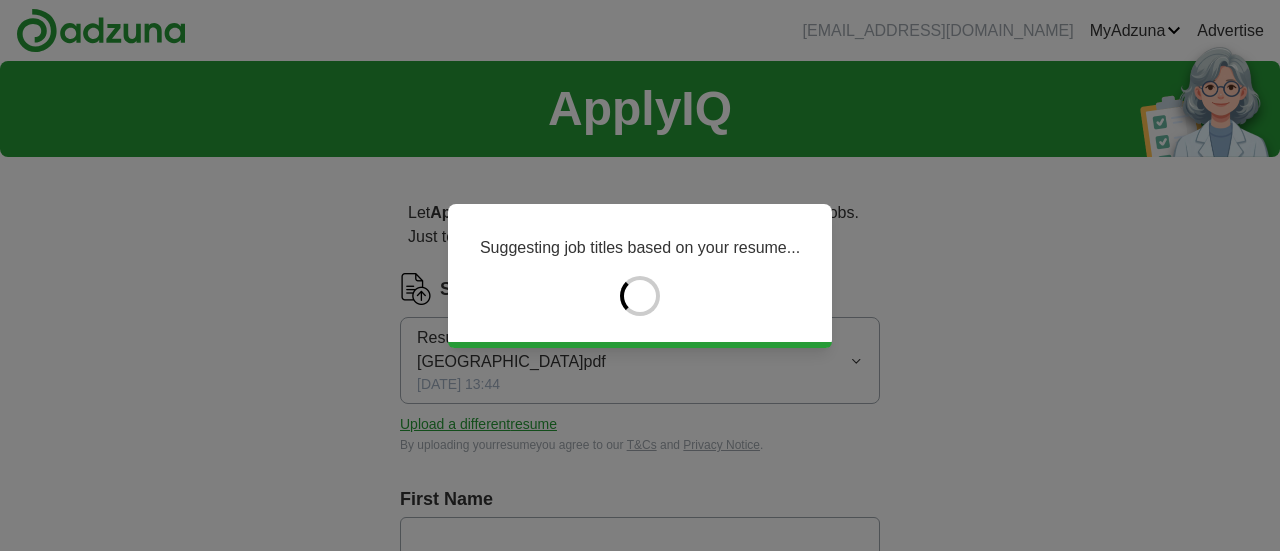 type on "**********" 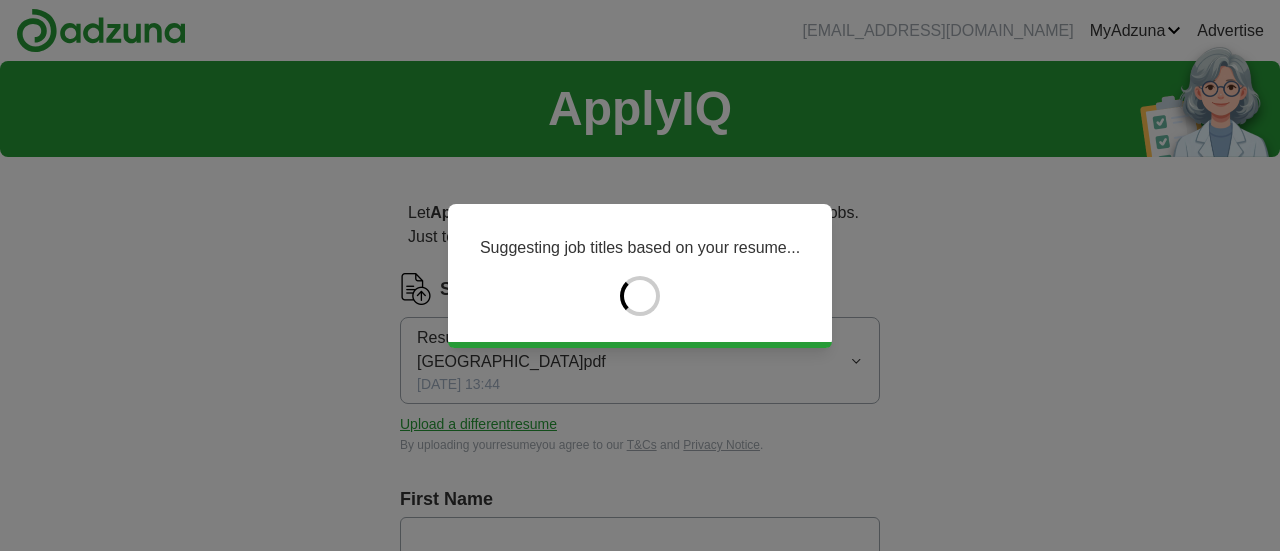 type on "*******" 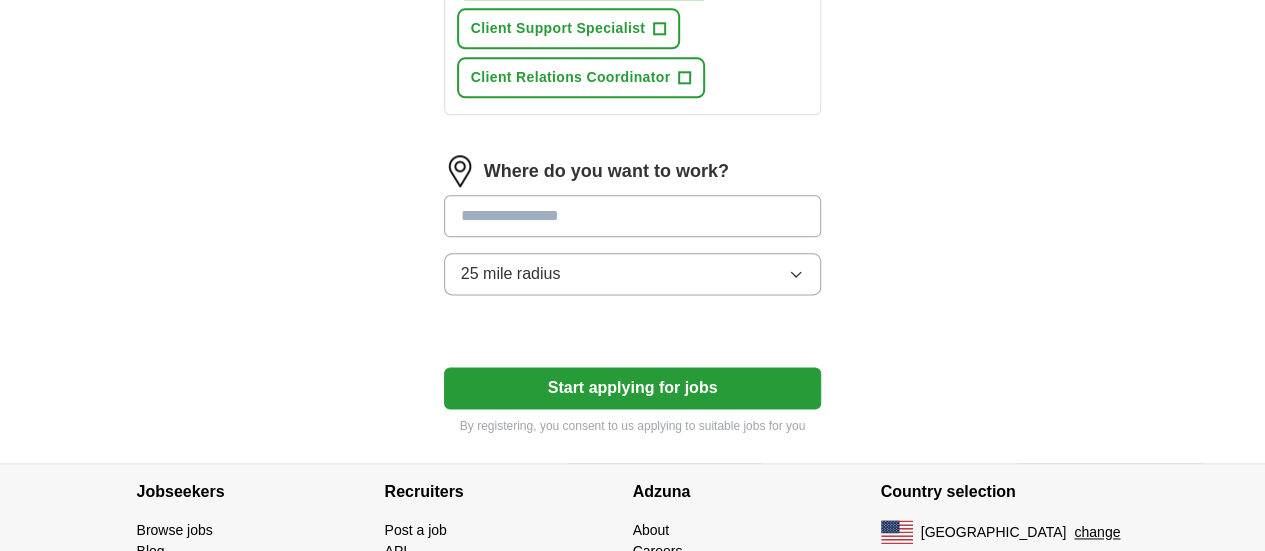 scroll, scrollTop: 1138, scrollLeft: 0, axis: vertical 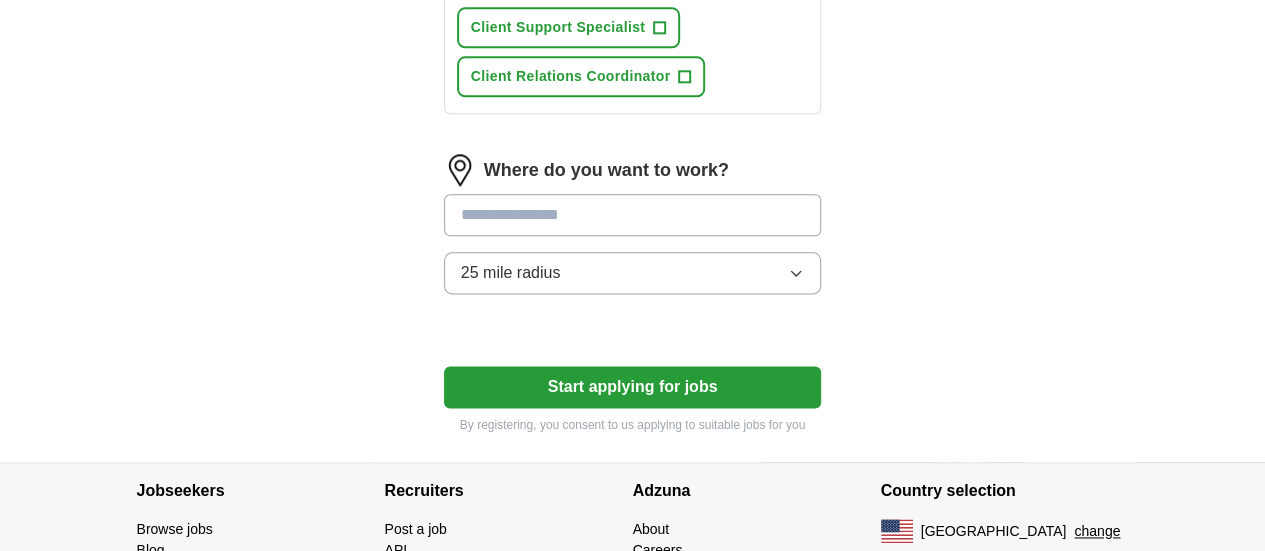click at bounding box center [633, 215] 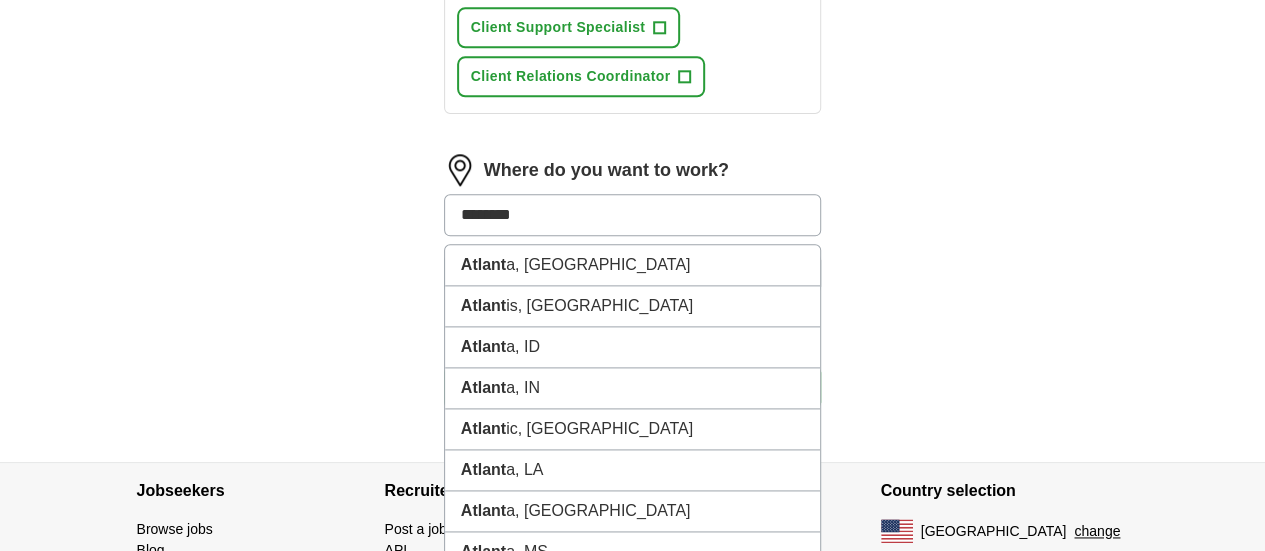 type on "********" 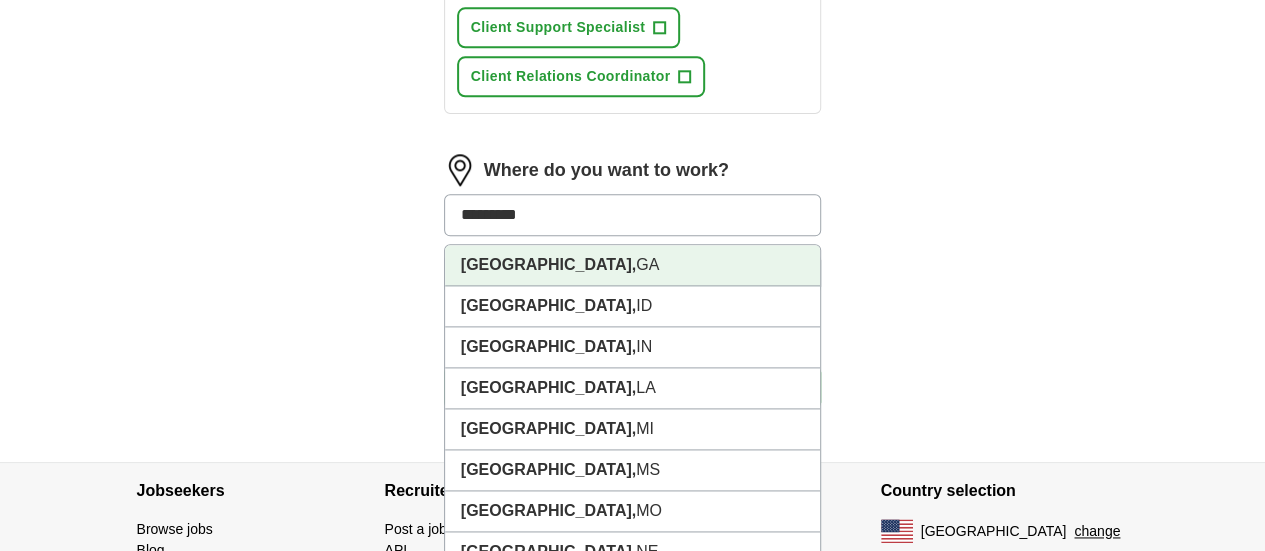 click on "[GEOGRAPHIC_DATA],  [GEOGRAPHIC_DATA]" at bounding box center (633, 265) 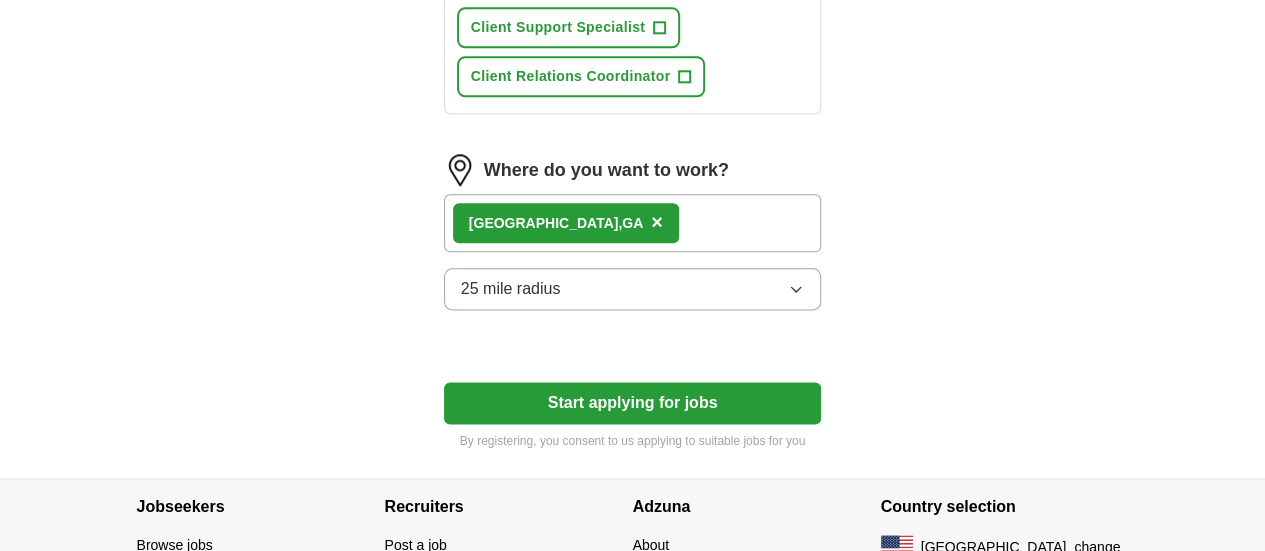 click on "[GEOGRAPHIC_DATA],  [GEOGRAPHIC_DATA] ×" at bounding box center (633, 223) 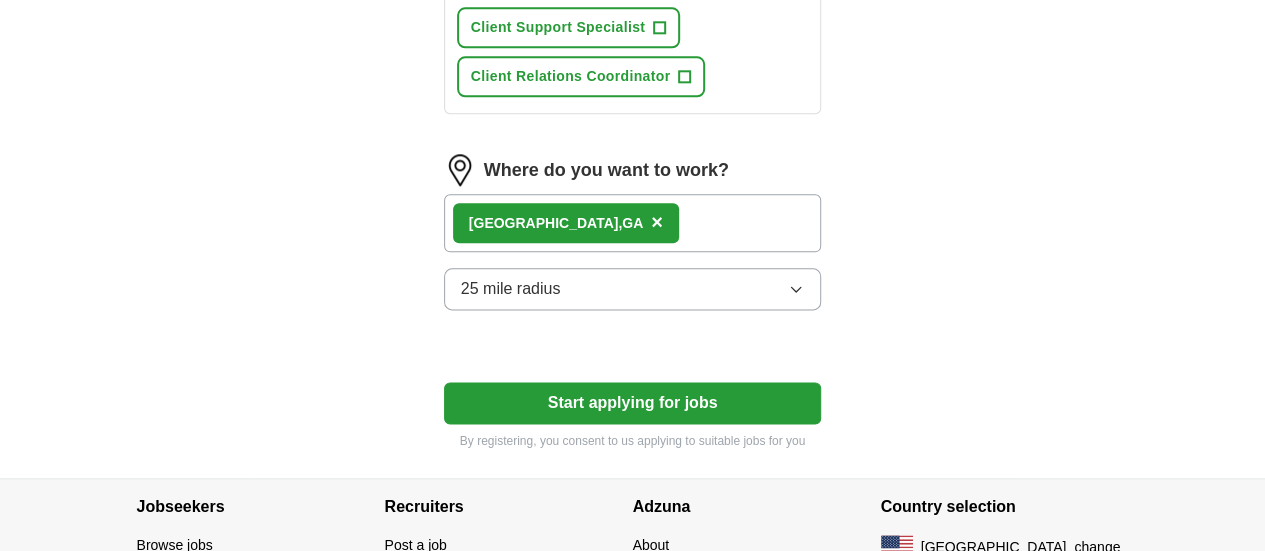 click on "[GEOGRAPHIC_DATA],  [GEOGRAPHIC_DATA] ×" at bounding box center (633, 223) 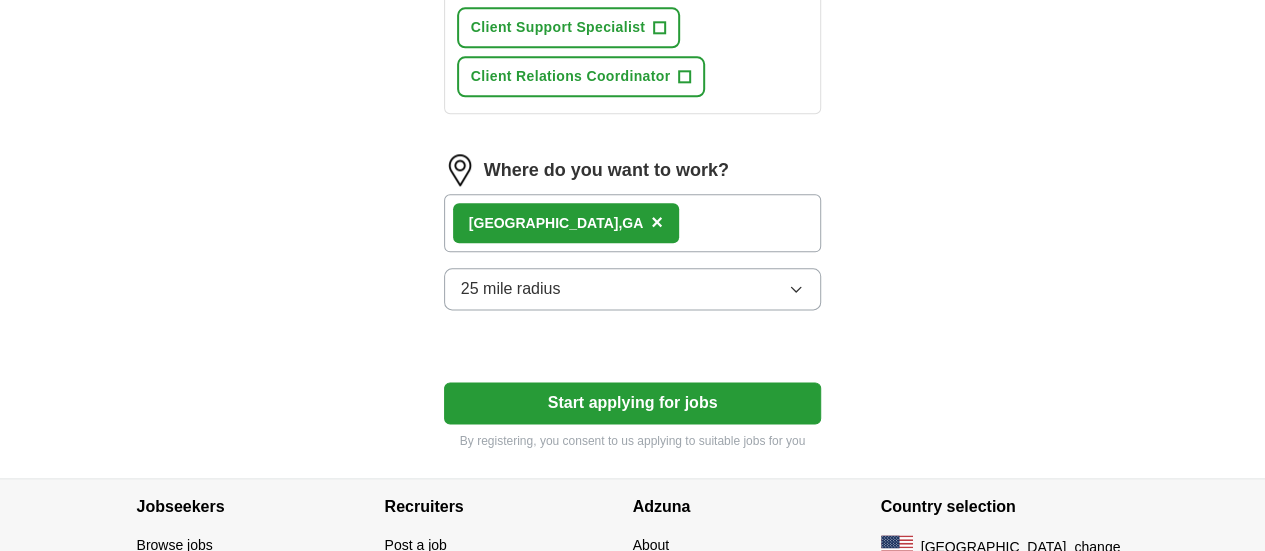 click on "[GEOGRAPHIC_DATA],  [GEOGRAPHIC_DATA] ×" at bounding box center [633, 223] 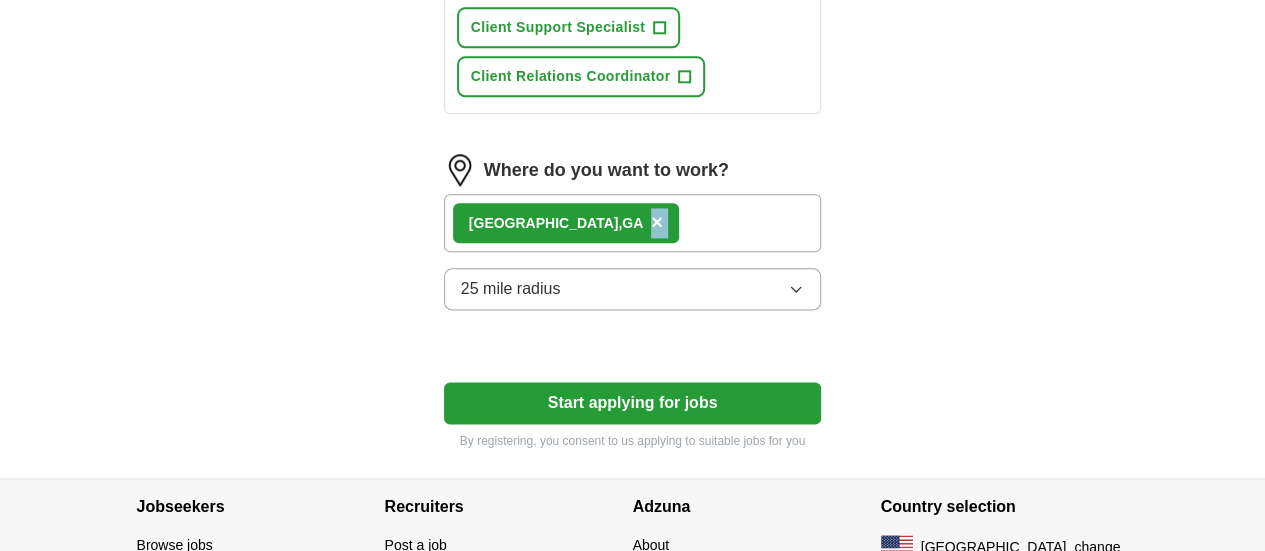 click on "[GEOGRAPHIC_DATA],  [GEOGRAPHIC_DATA] ×" at bounding box center (633, 223) 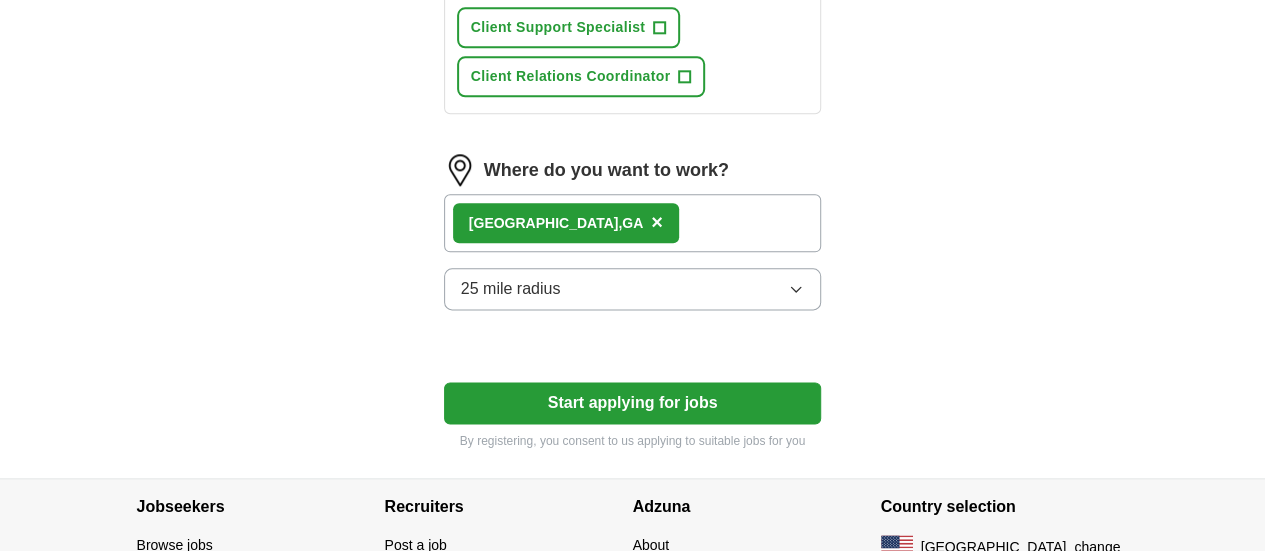 click on "[GEOGRAPHIC_DATA],  [GEOGRAPHIC_DATA] ×" at bounding box center (566, 223) 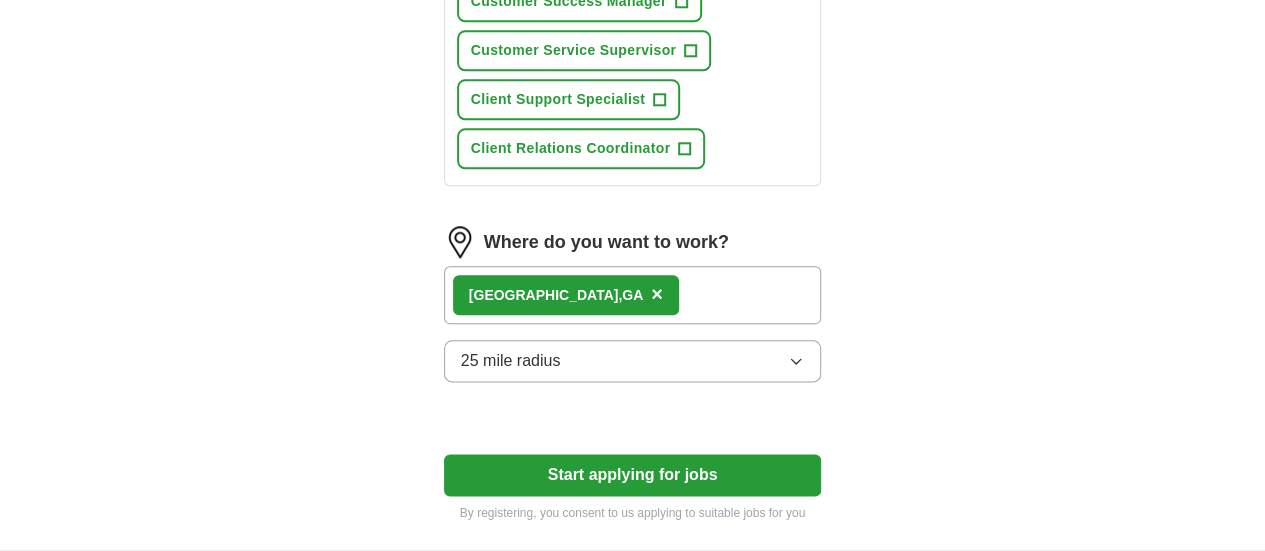 scroll, scrollTop: 1098, scrollLeft: 0, axis: vertical 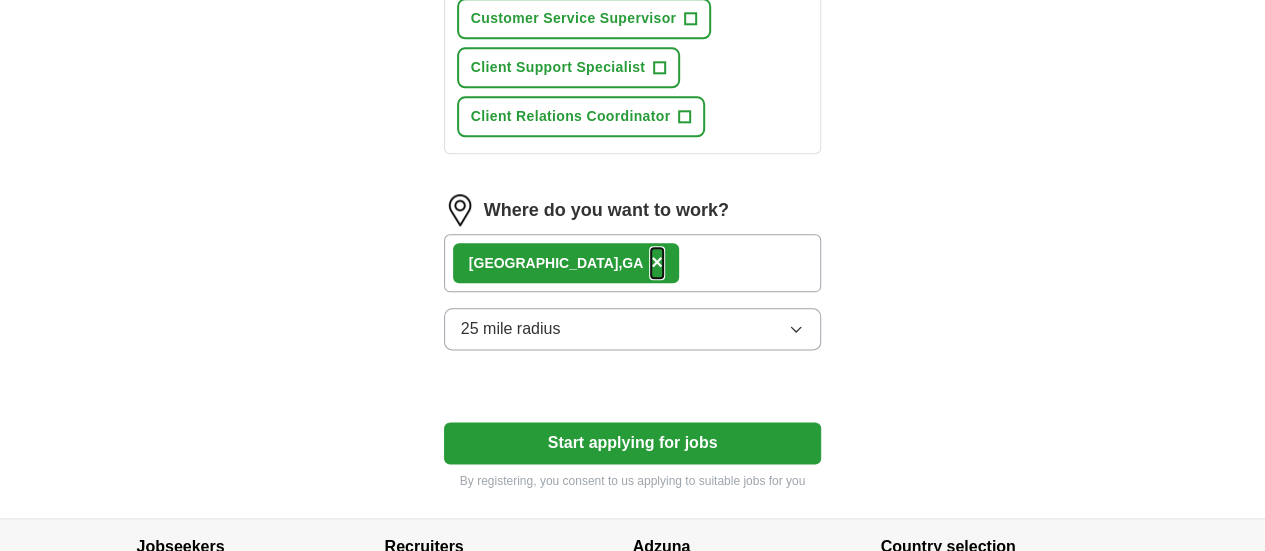 click on "×" at bounding box center [657, 262] 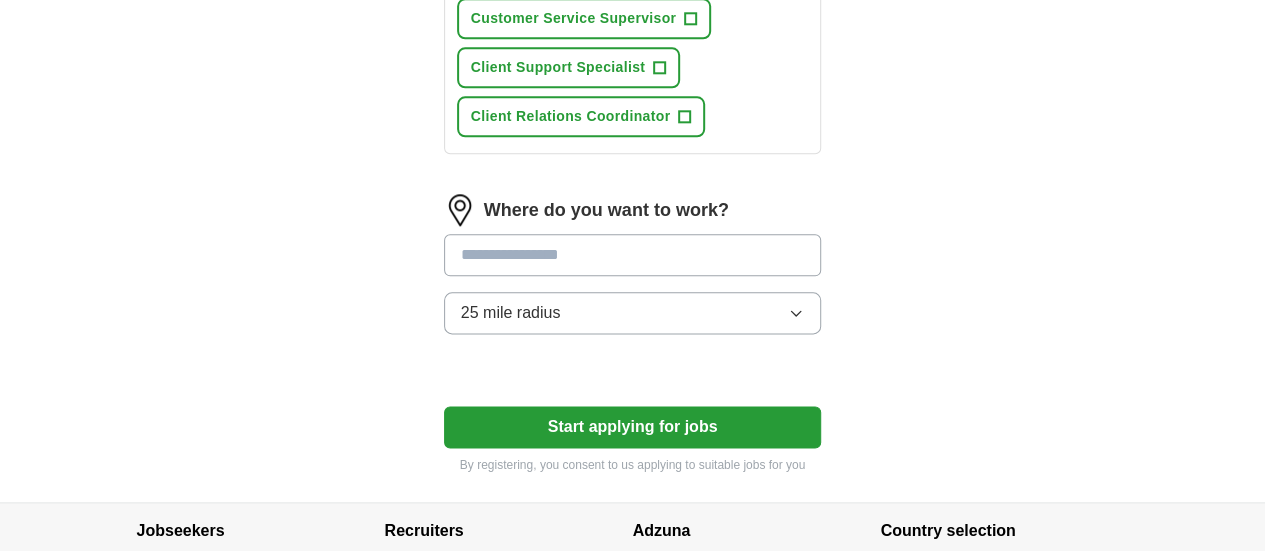 click at bounding box center [633, 255] 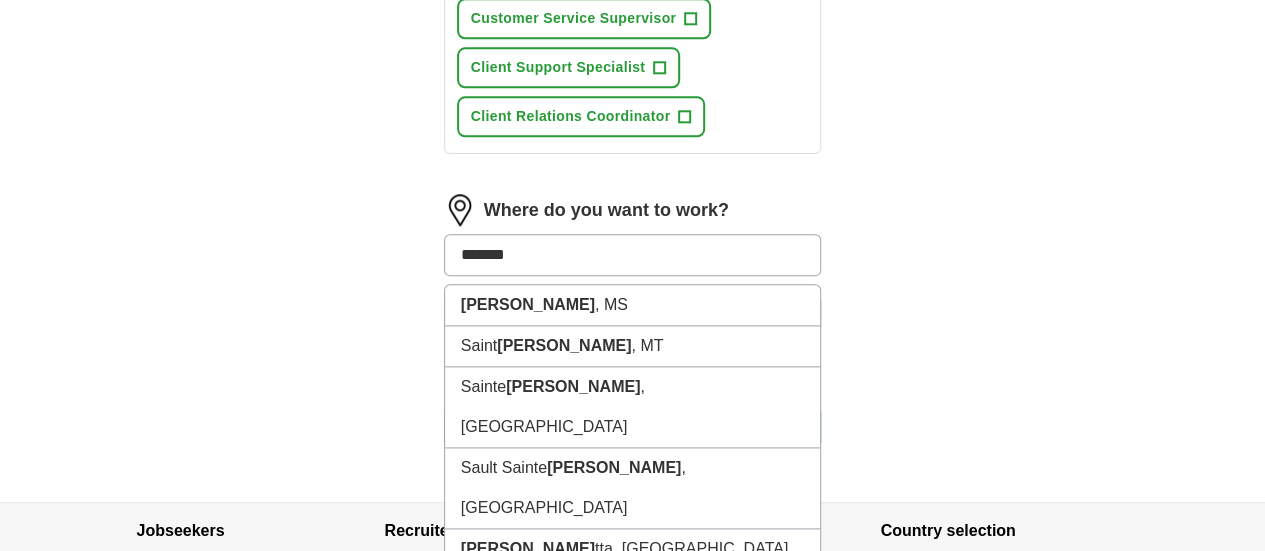 type on "********" 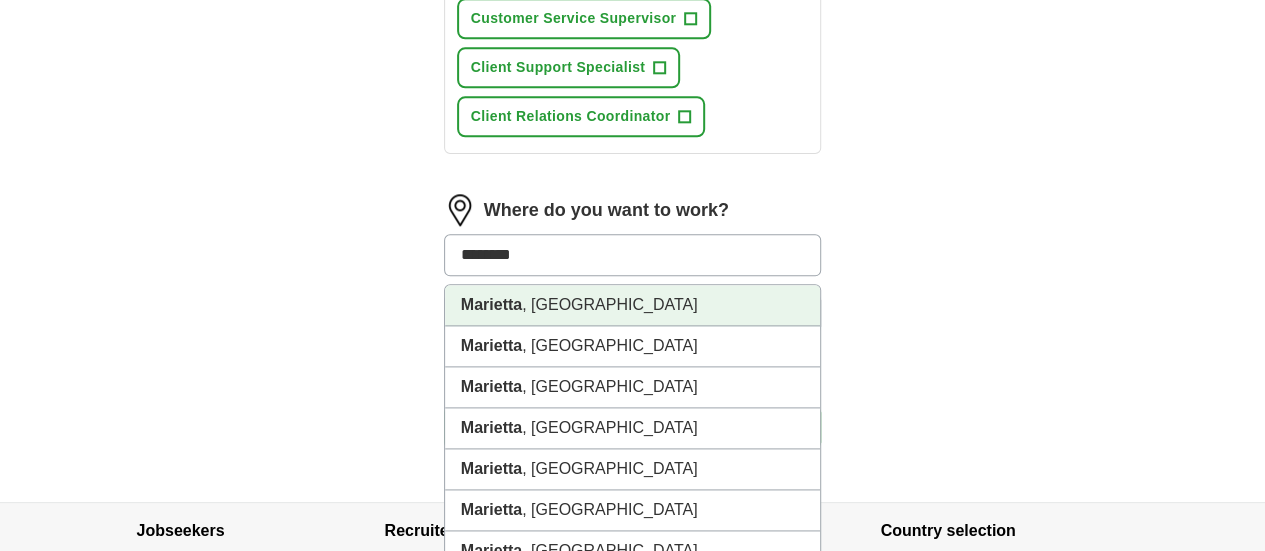 click on "Marietta , [GEOGRAPHIC_DATA]" at bounding box center (633, 305) 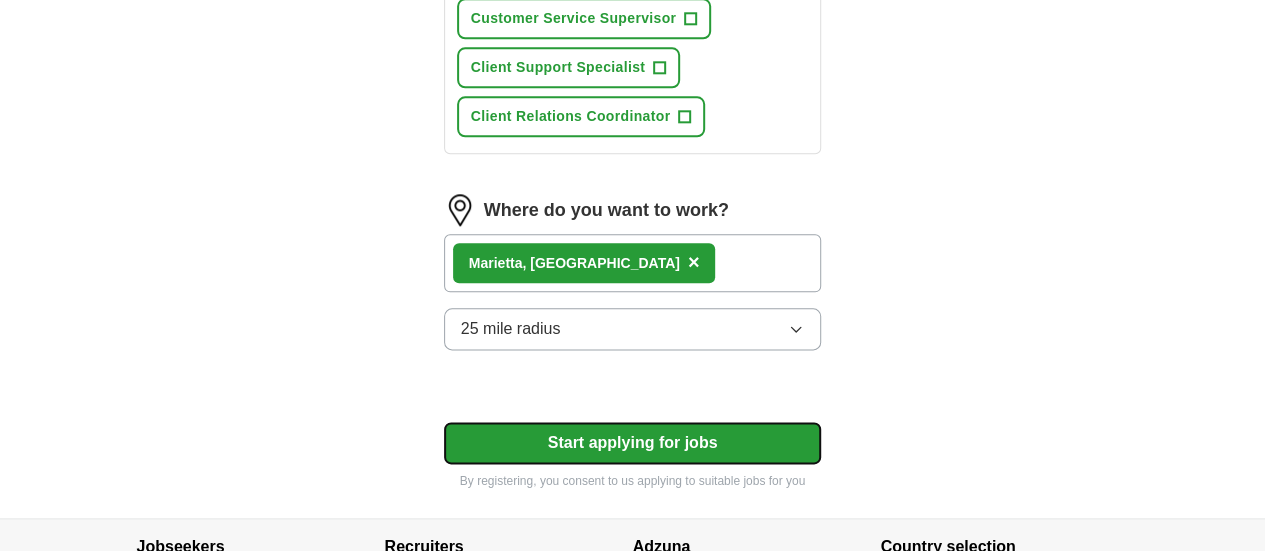 click on "Start applying for jobs" at bounding box center (633, 443) 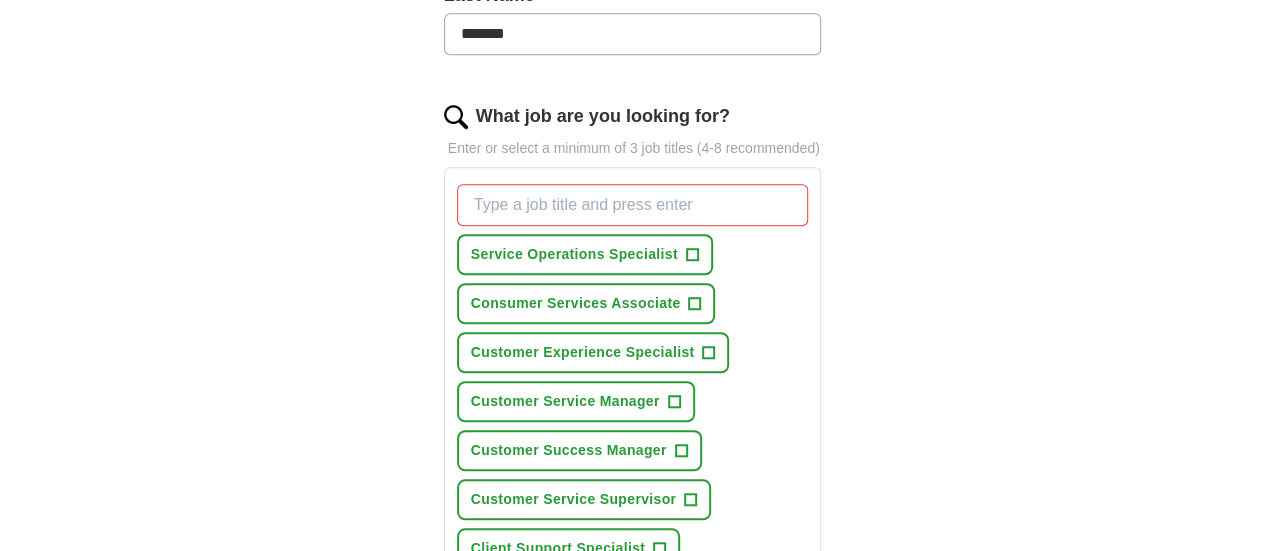 scroll, scrollTop: 610, scrollLeft: 0, axis: vertical 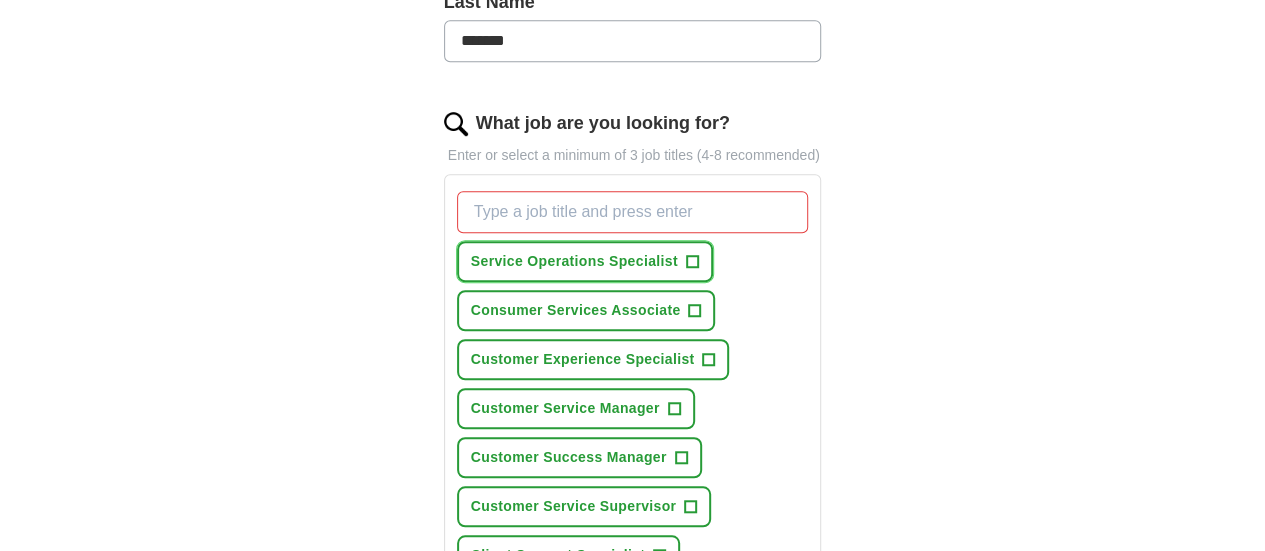 click on "Service Operations Specialist" at bounding box center (574, 261) 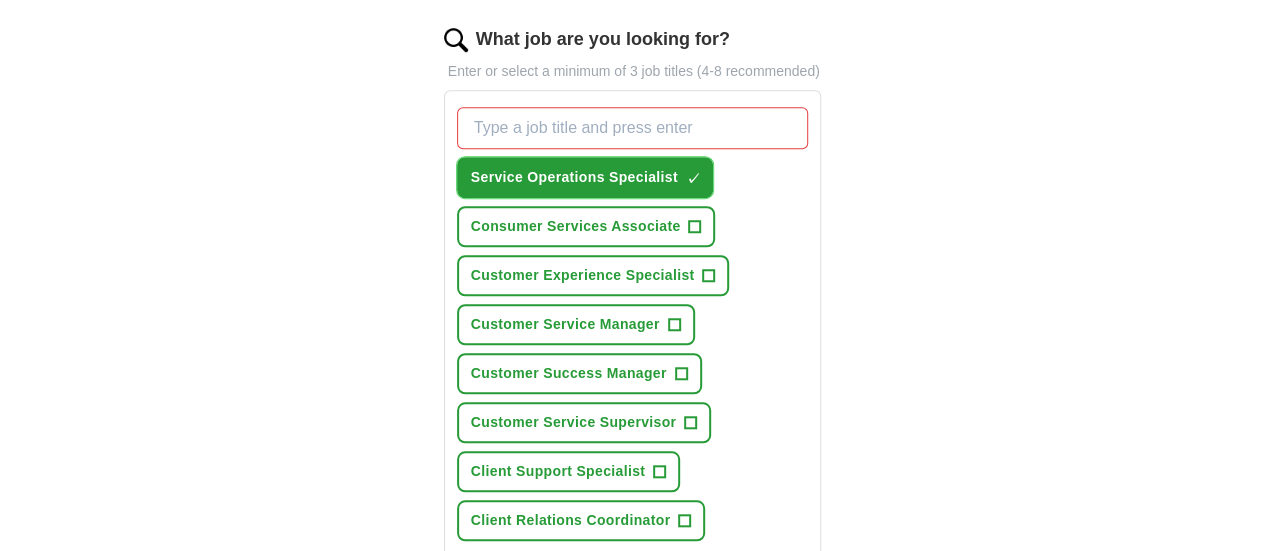 scroll, scrollTop: 695, scrollLeft: 0, axis: vertical 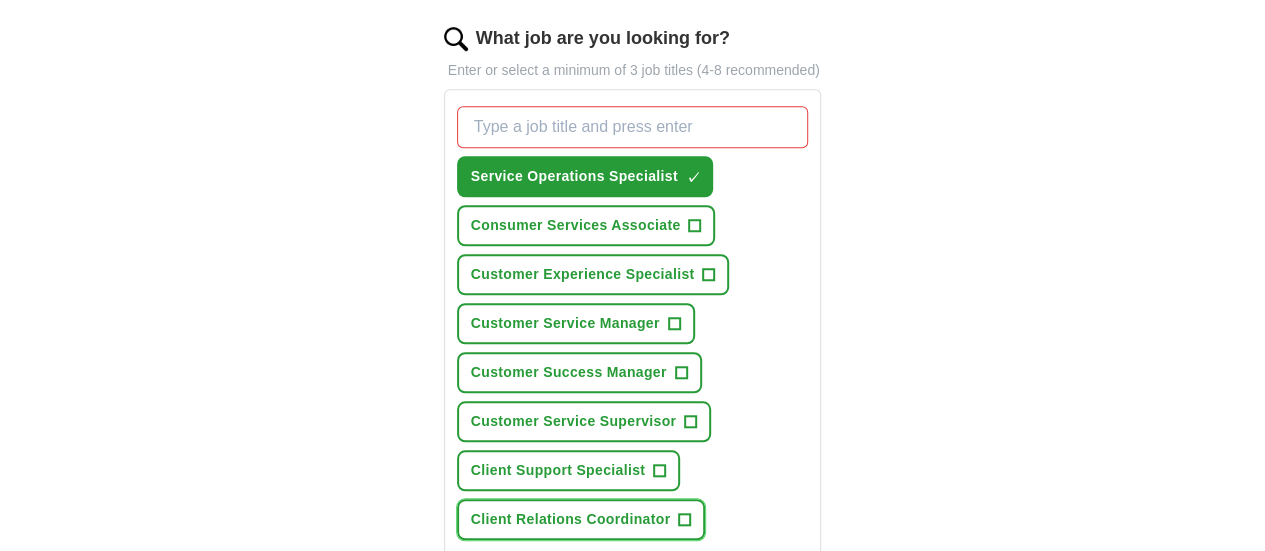 click on "Client Relations Coordinator" at bounding box center (571, 519) 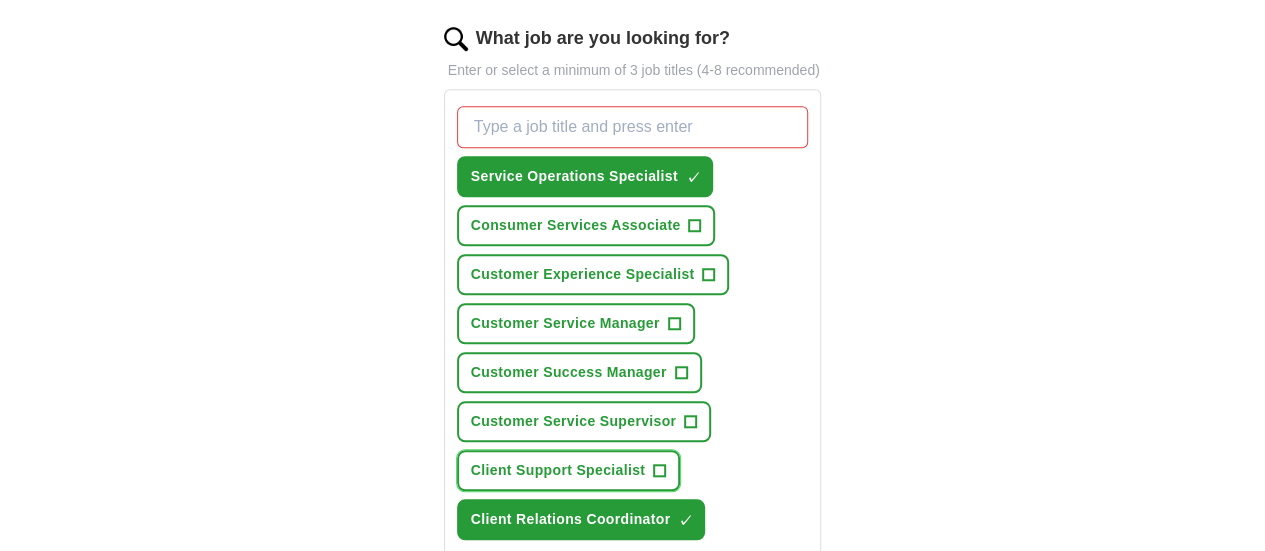 click on "Client Support Specialist" at bounding box center [558, 470] 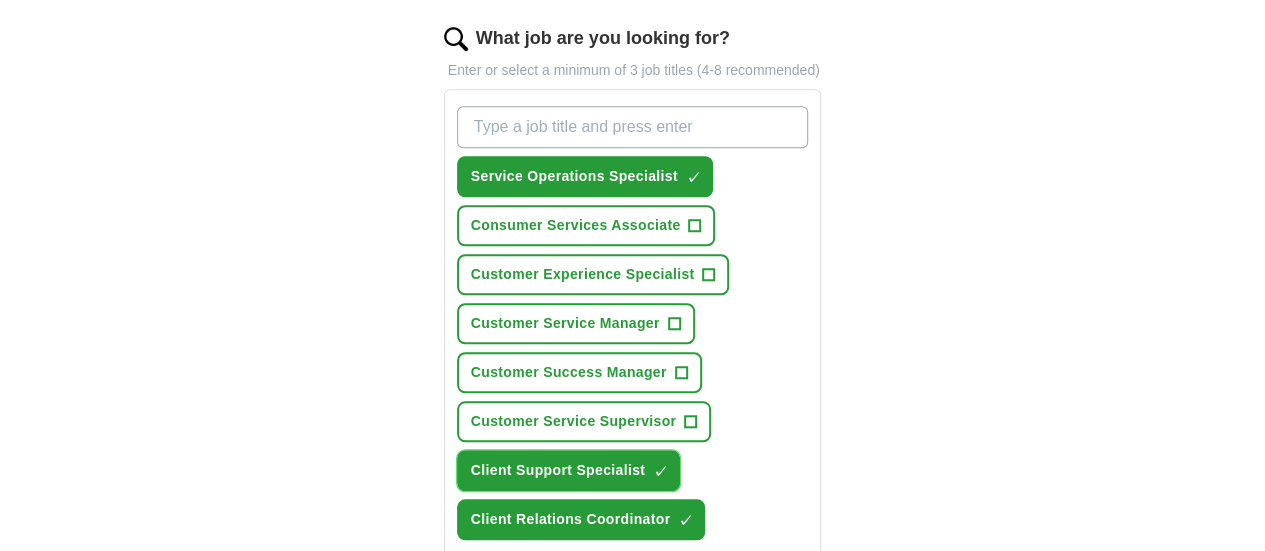 click on "Client Support Specialist" at bounding box center [558, 470] 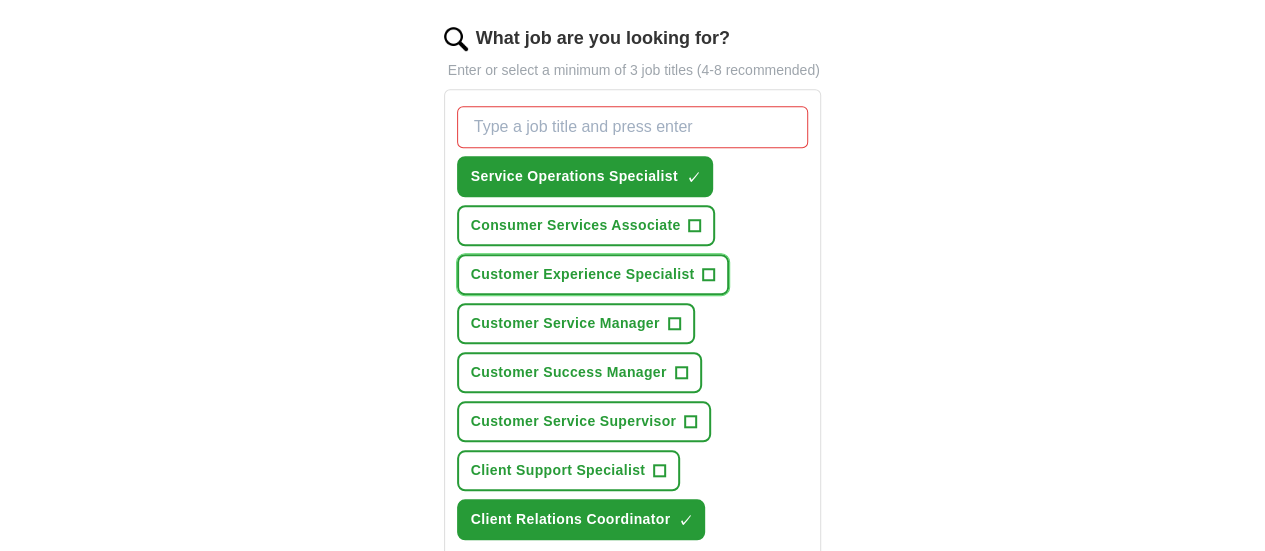 click on "Customer Experience Specialist" at bounding box center [583, 274] 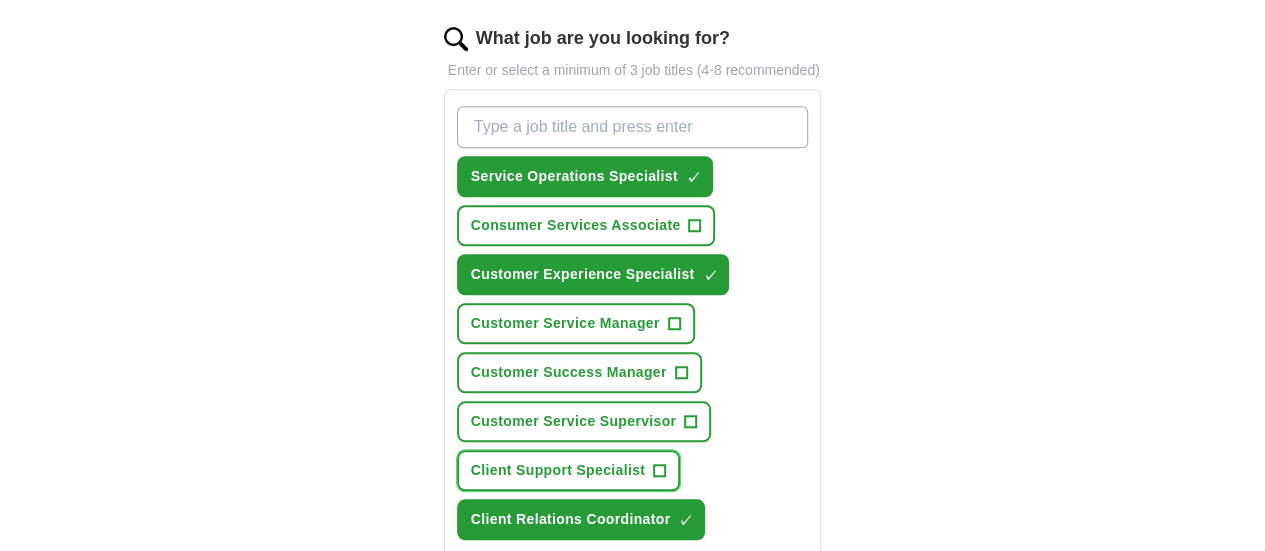 click on "Client Support Specialist +" at bounding box center [568, 470] 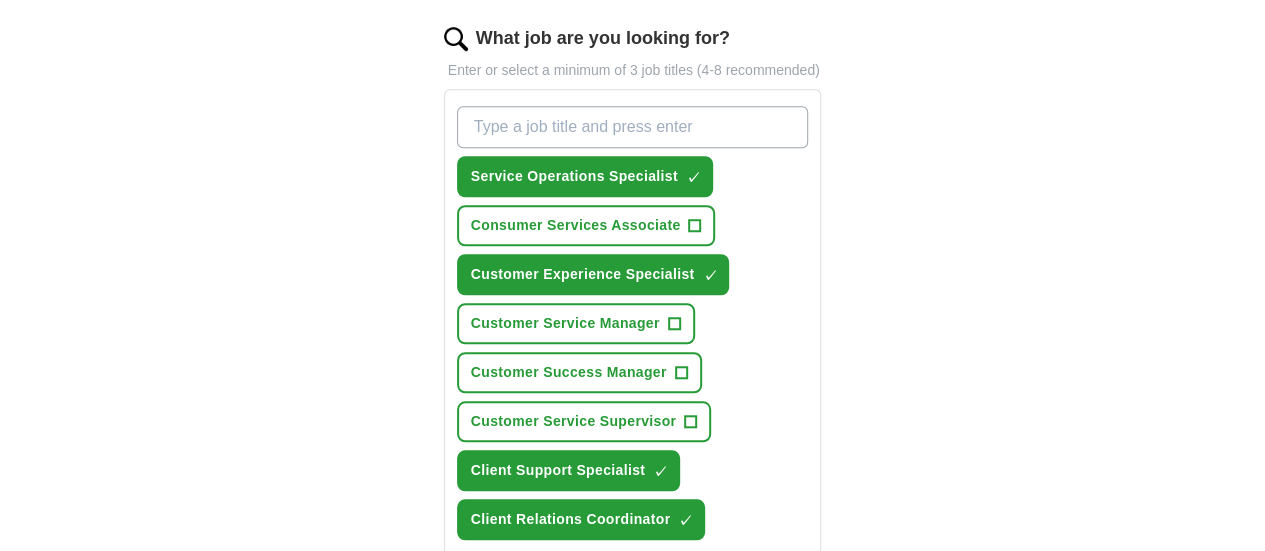 click on "What job are you looking for?" at bounding box center [633, 127] 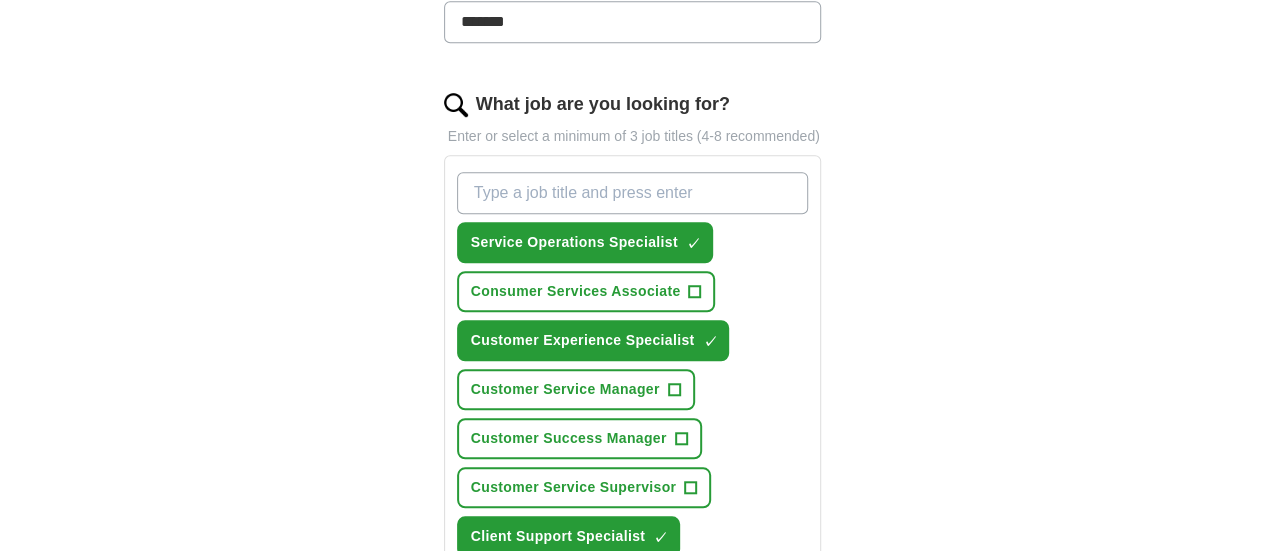scroll, scrollTop: 645, scrollLeft: 0, axis: vertical 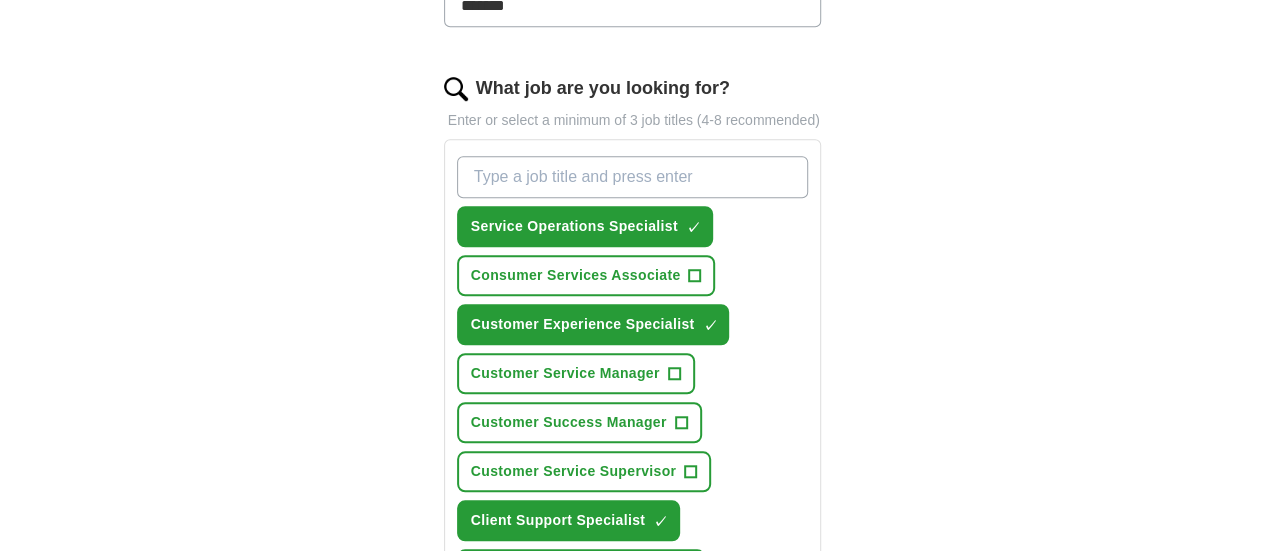 click on "What job are you looking for?" at bounding box center (633, 177) 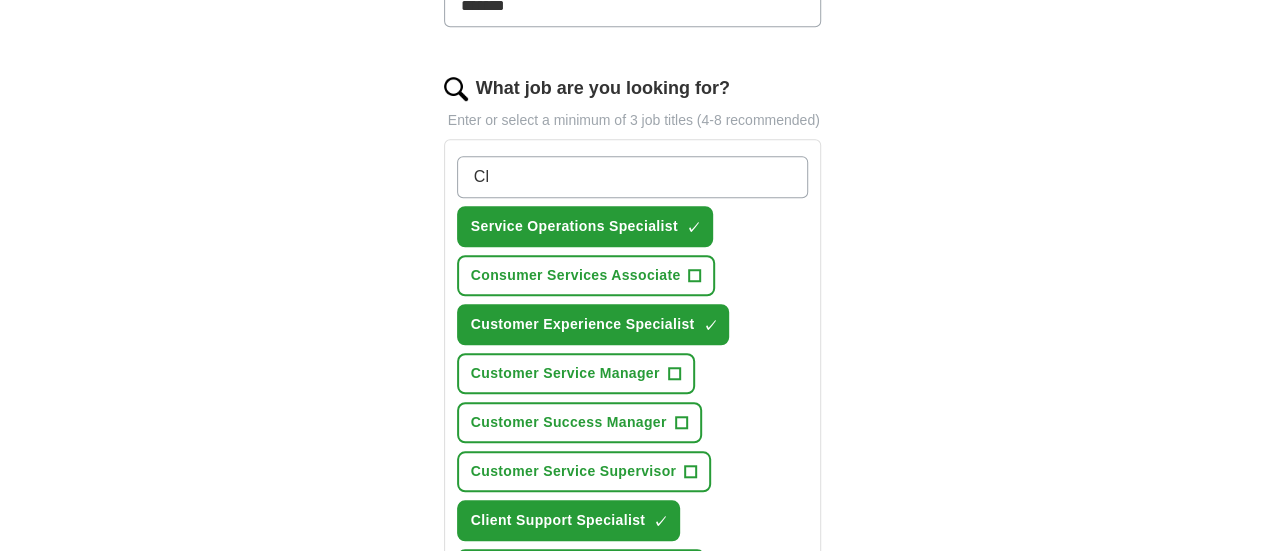 type on "C" 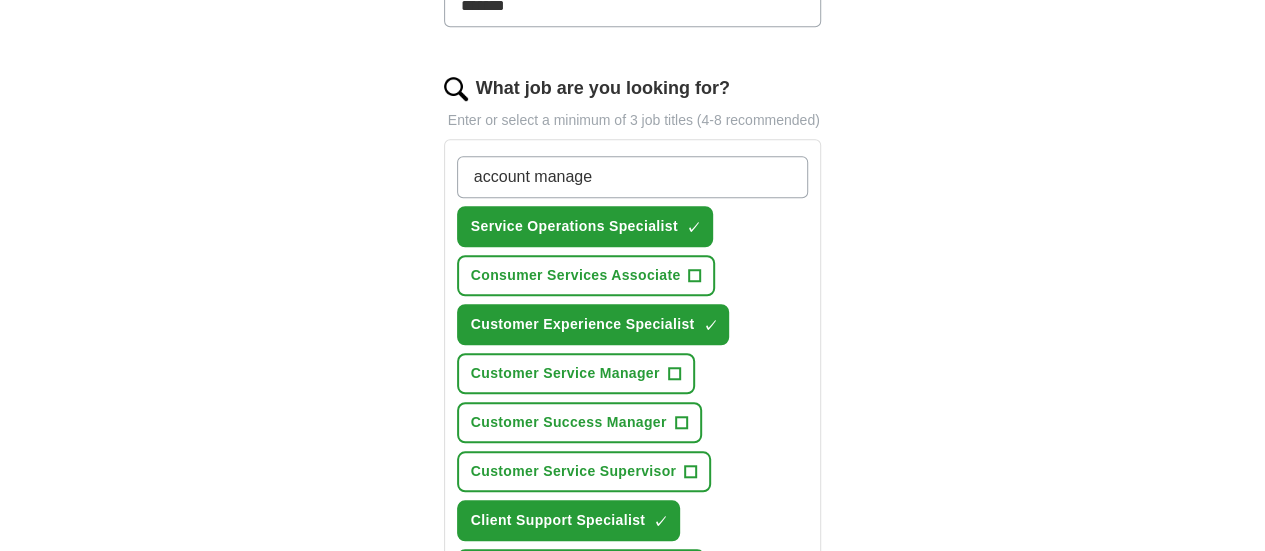 type on "account manager" 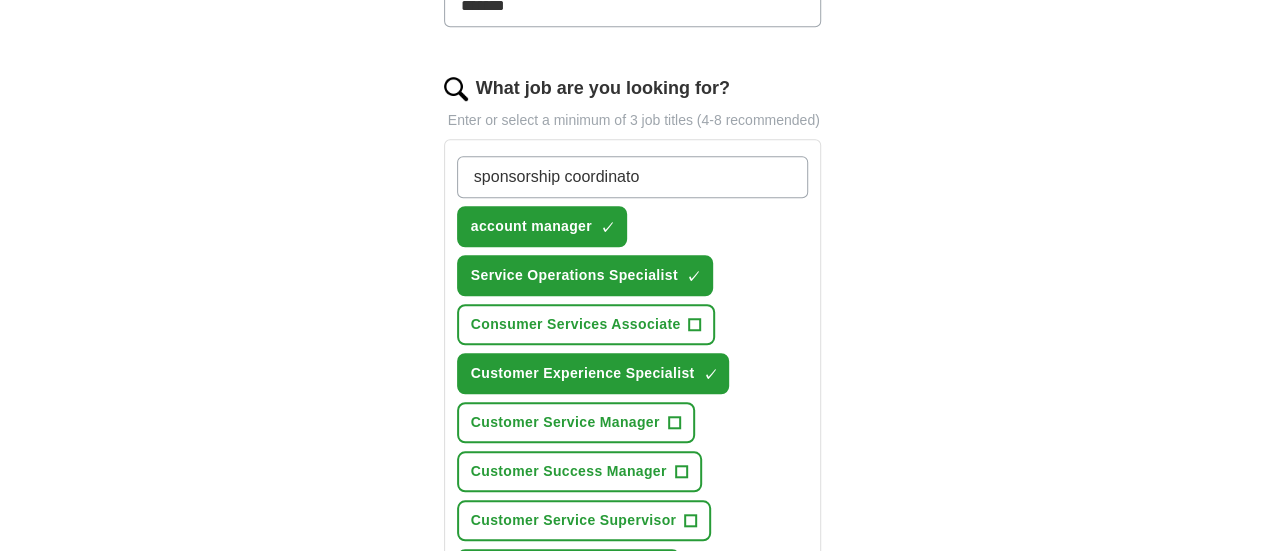 type on "sponsorship coordinator" 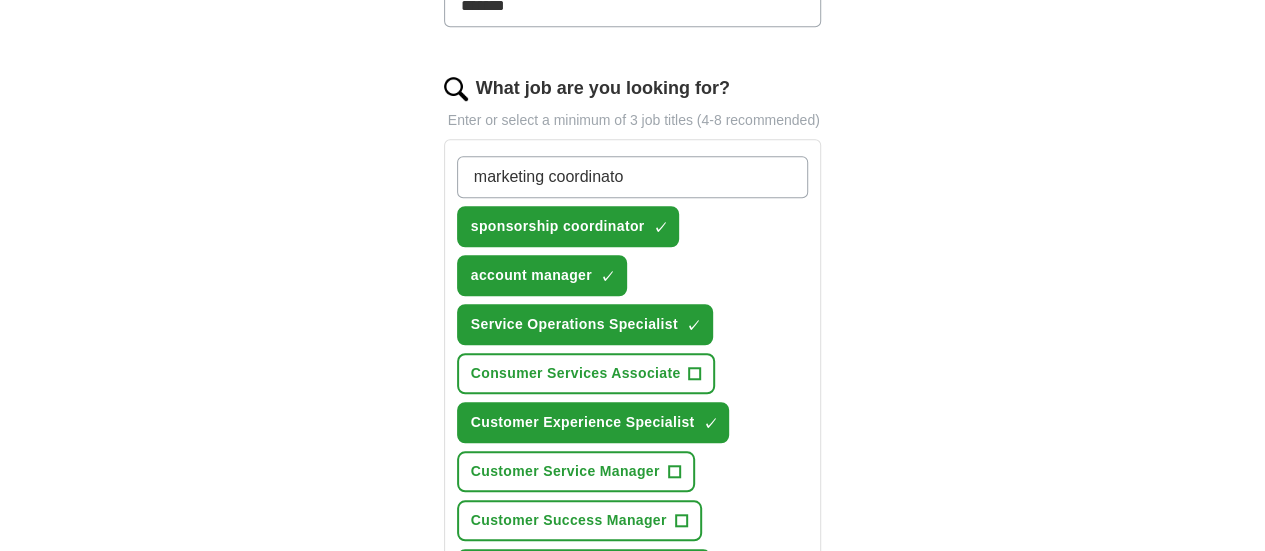 type on "marketing coordinator" 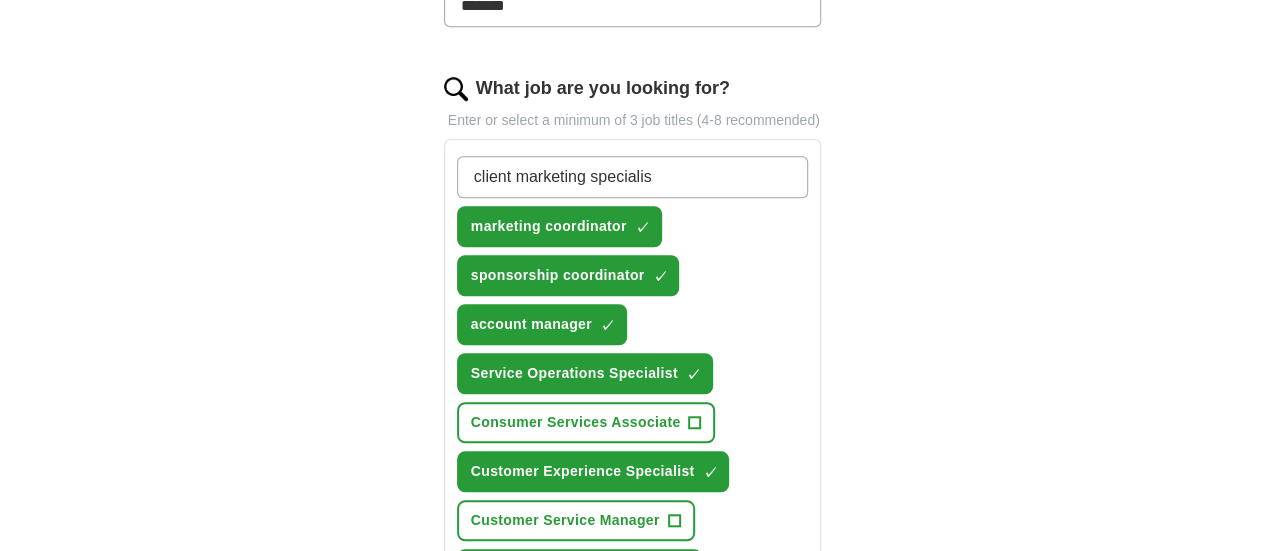 type on "client marketing specialist" 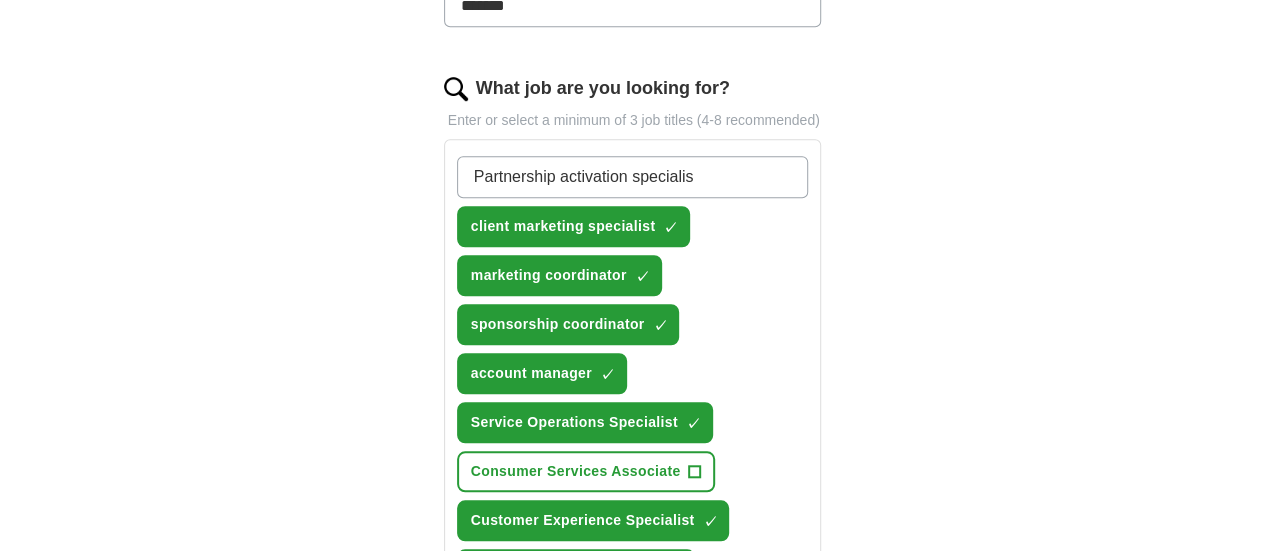 type on "Partnership activation specialist" 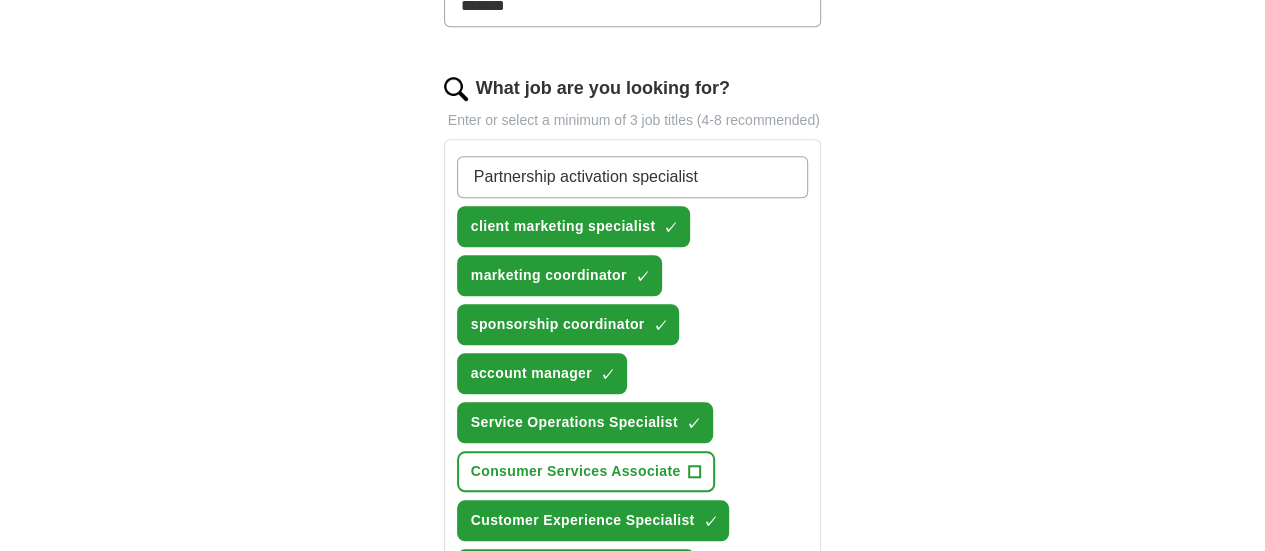 type 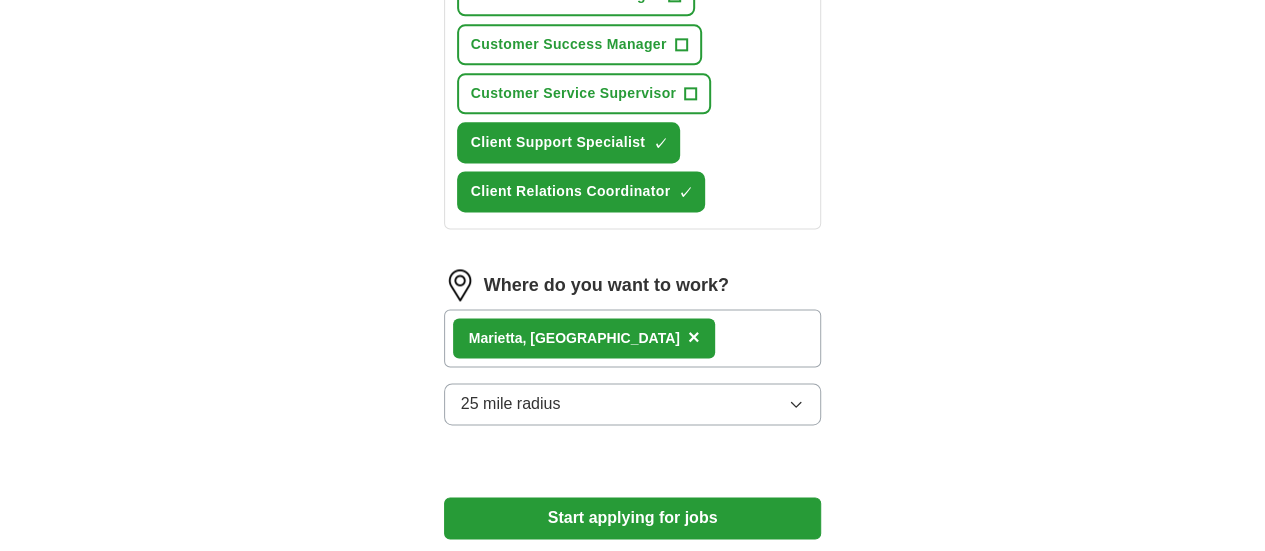 scroll, scrollTop: 1271, scrollLeft: 0, axis: vertical 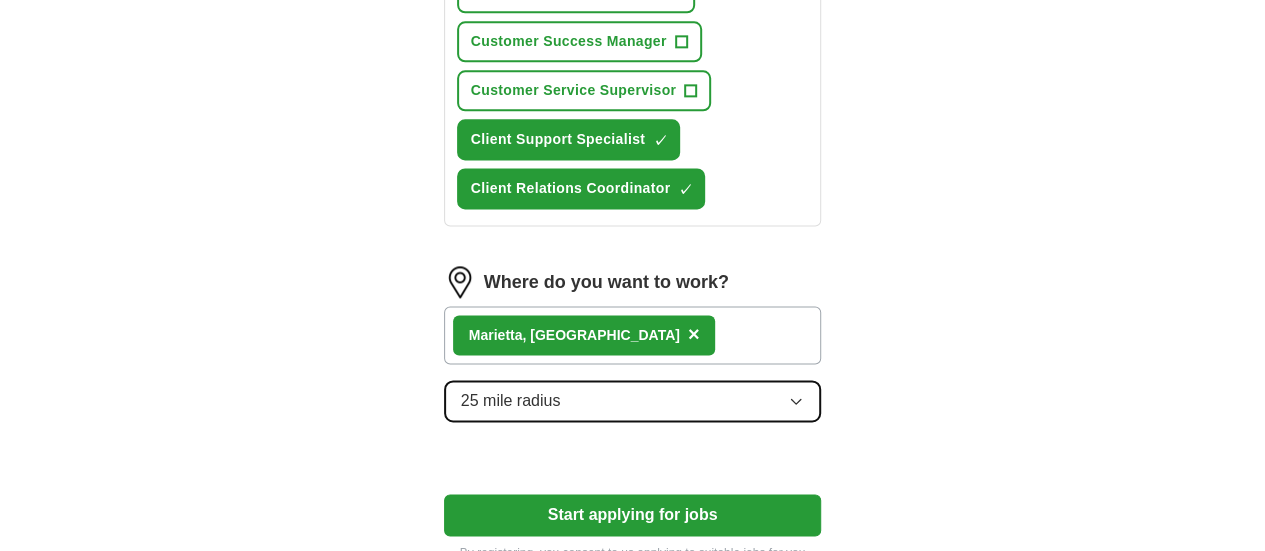 click on "25 mile radius" at bounding box center (633, 401) 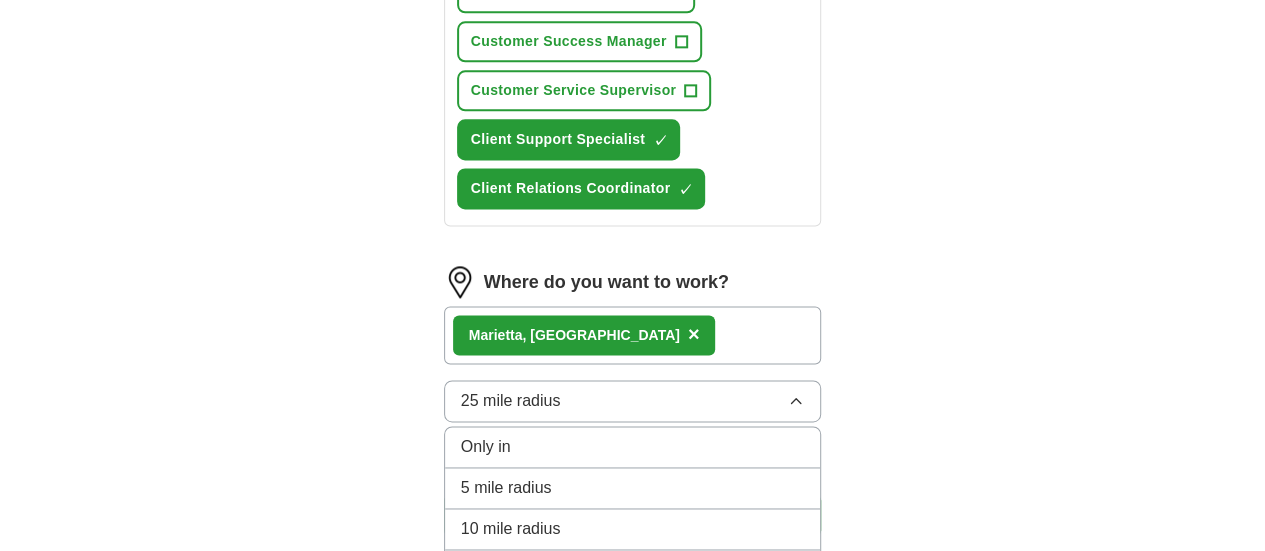 click on "**********" at bounding box center (633, -254) 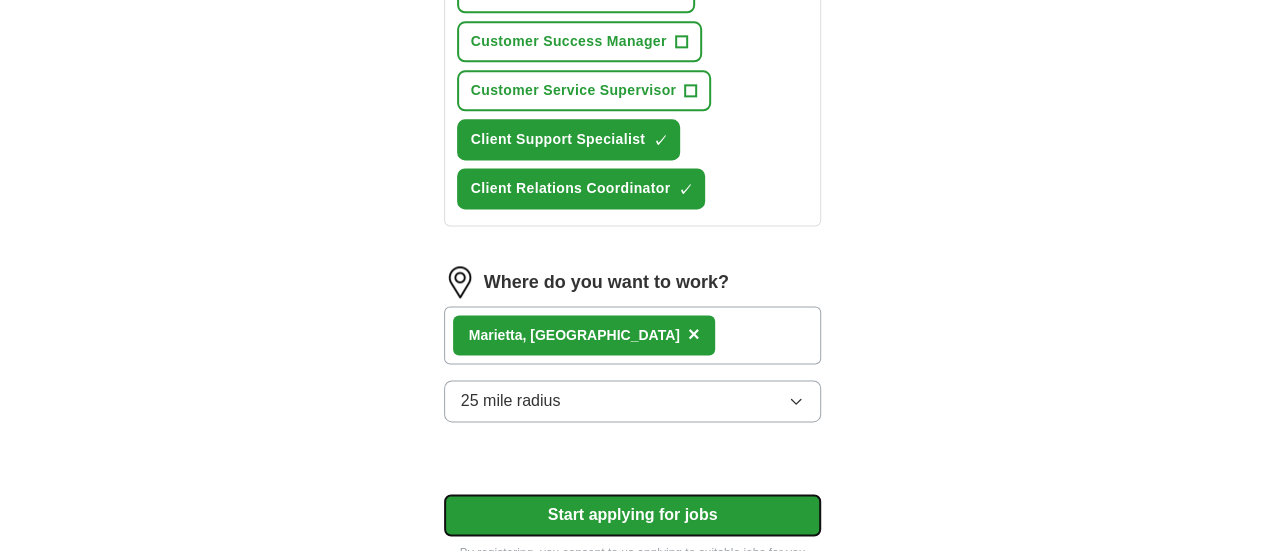 click on "Start applying for jobs" at bounding box center (633, 515) 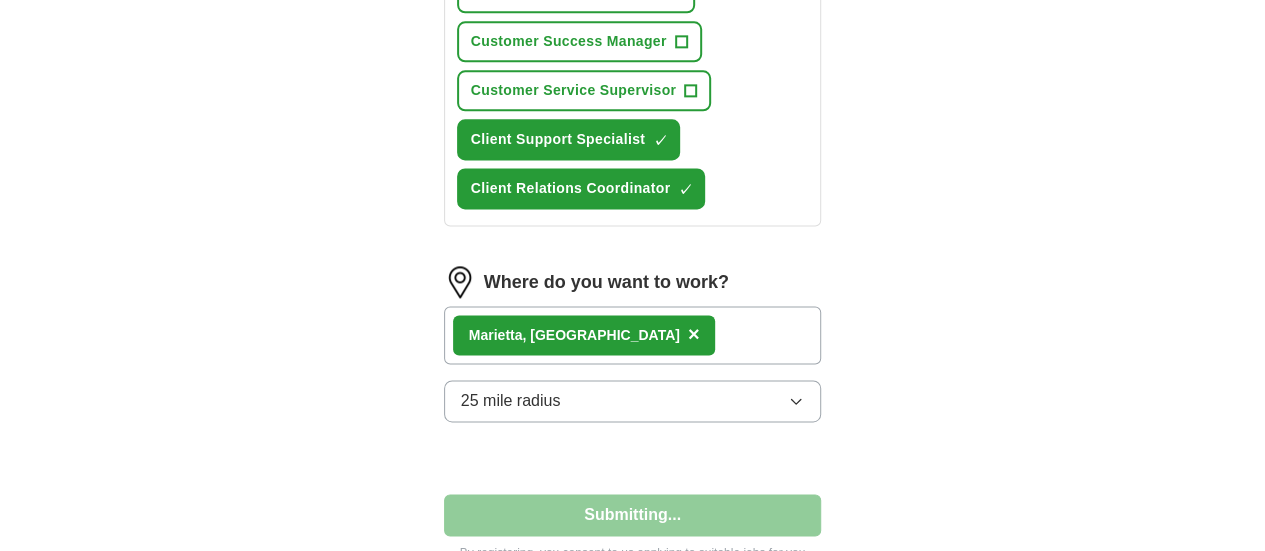 select on "**" 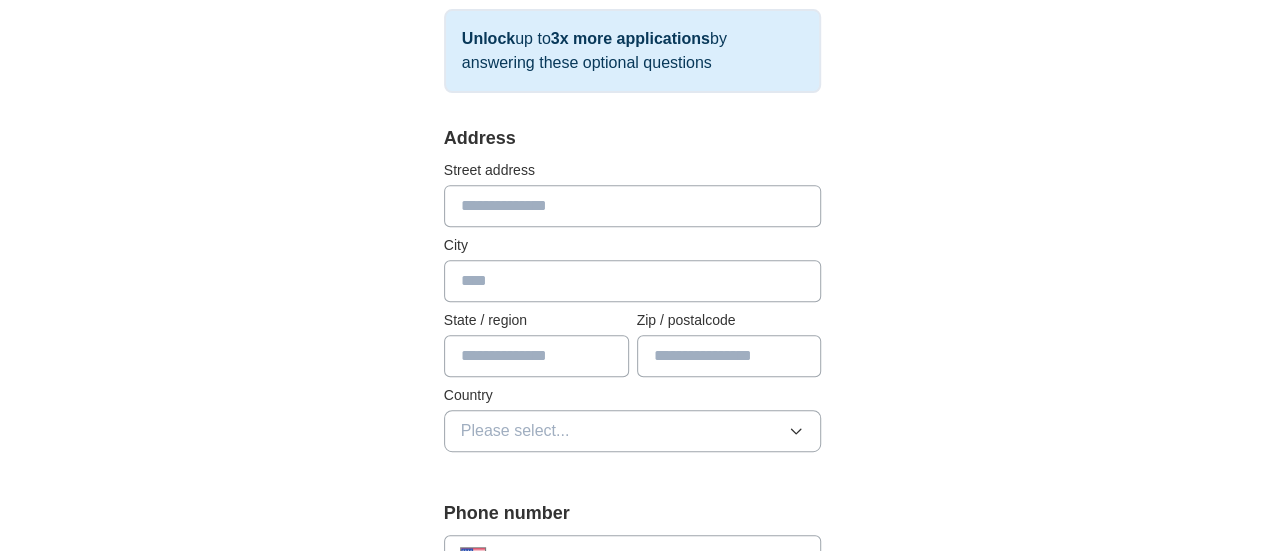 scroll, scrollTop: 351, scrollLeft: 0, axis: vertical 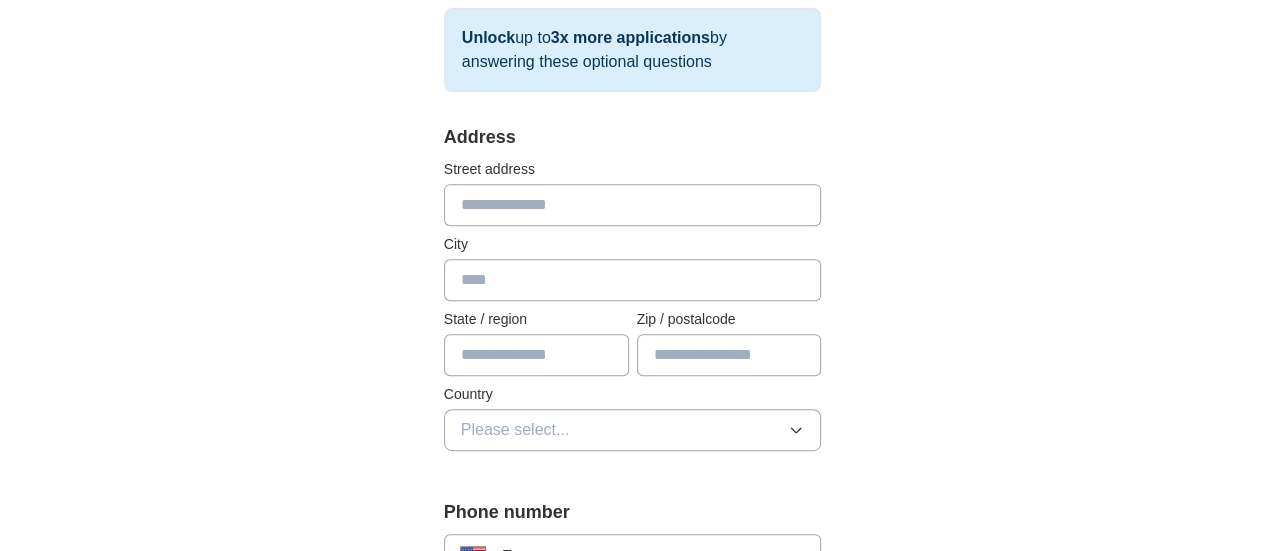 click at bounding box center (633, 205) 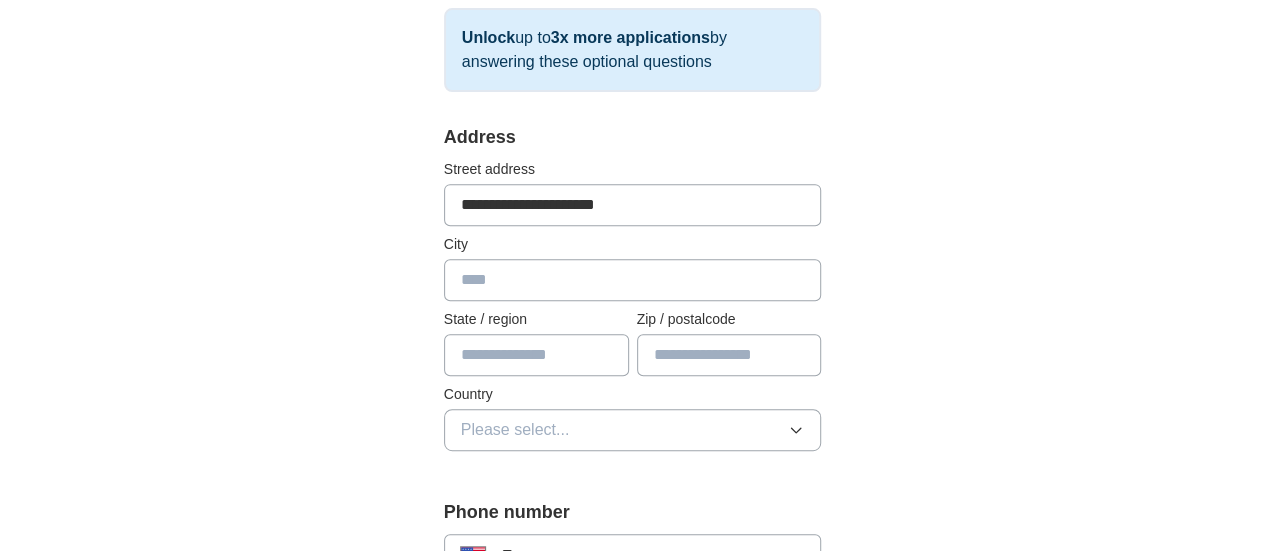 type on "**********" 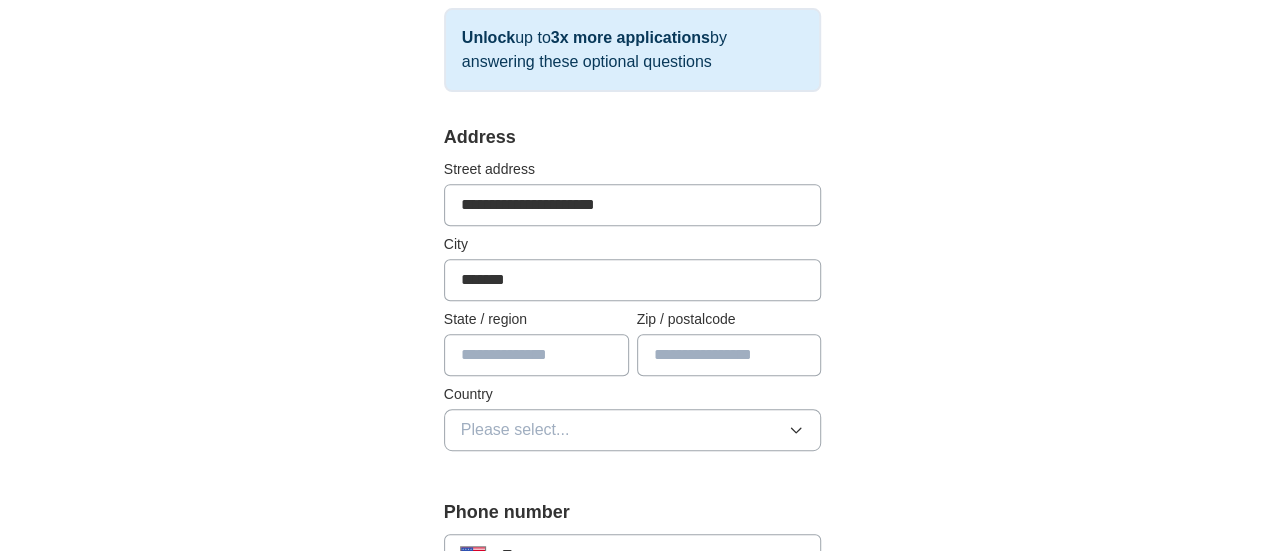 type on "*******" 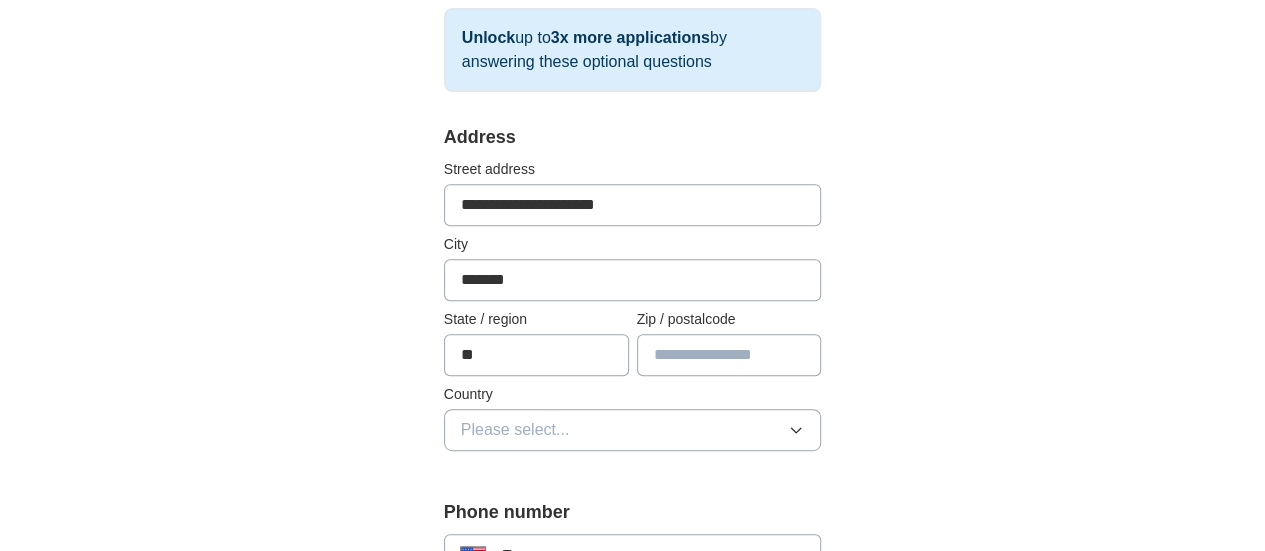 type on "**" 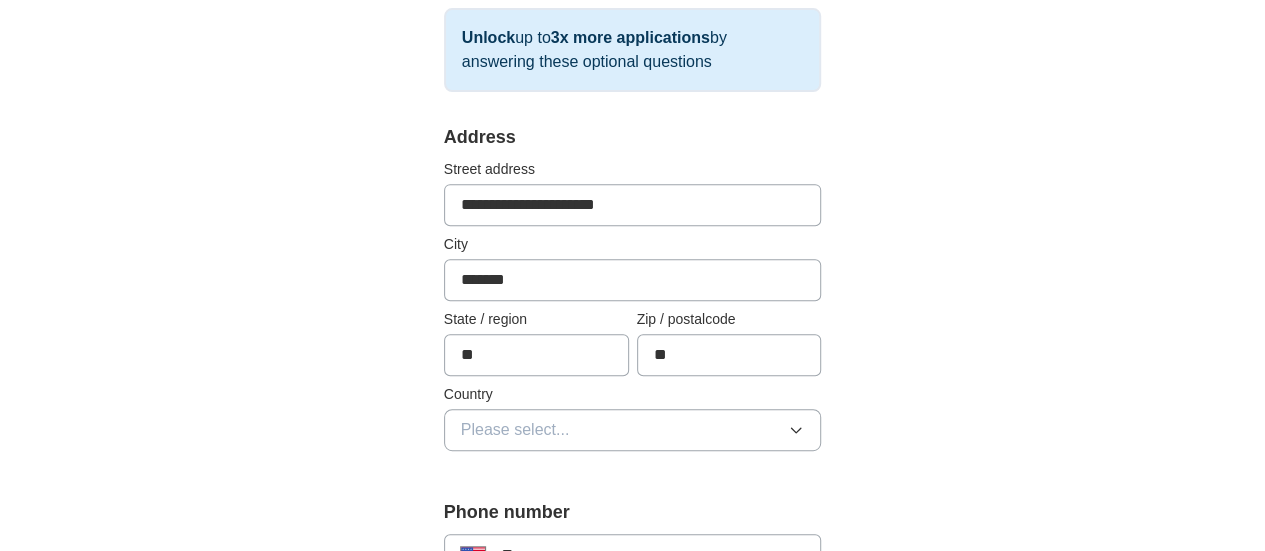 type on "*" 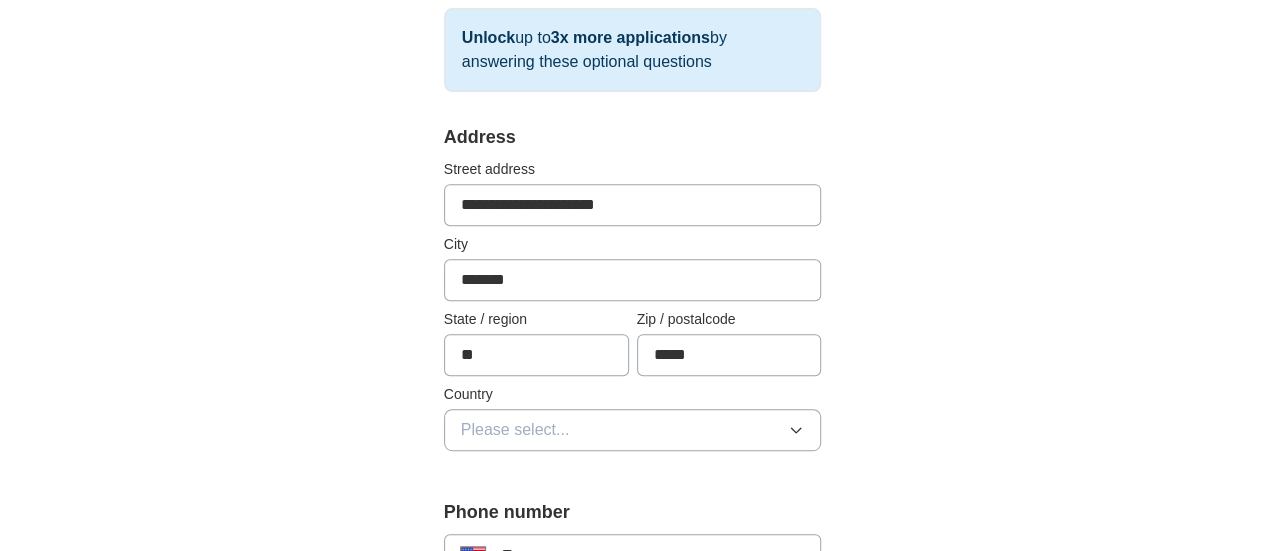 type on "*****" 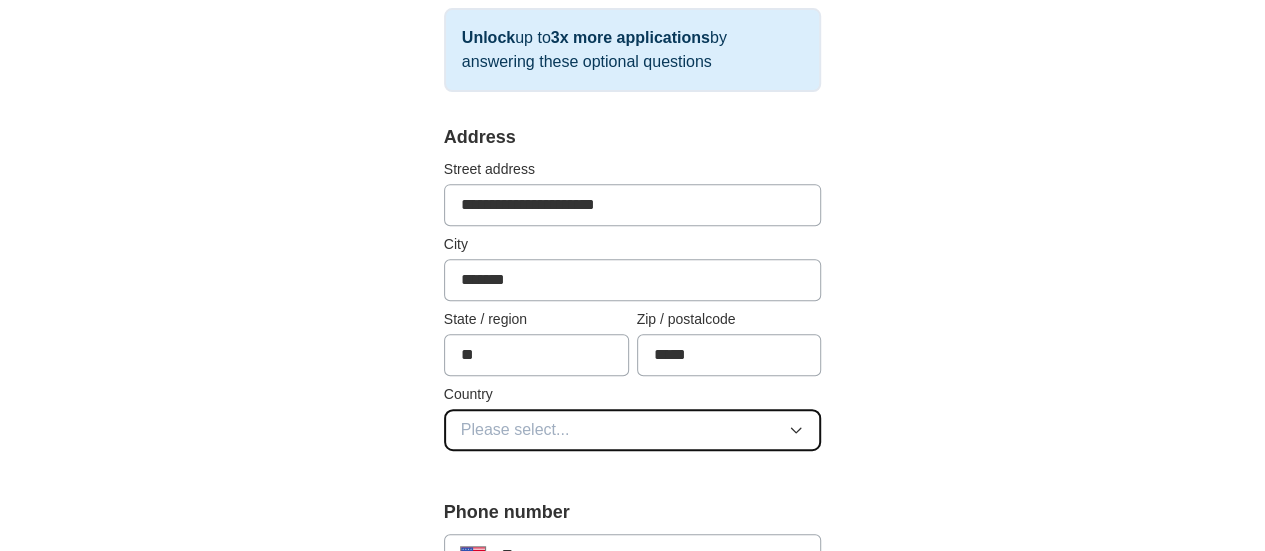 type 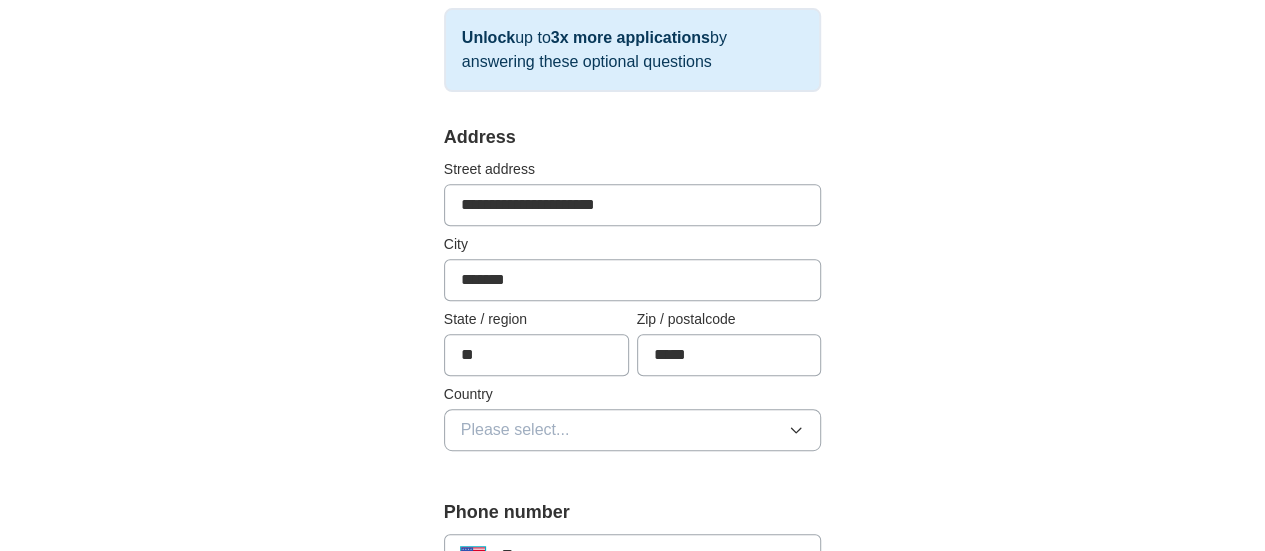 scroll, scrollTop: 364, scrollLeft: 0, axis: vertical 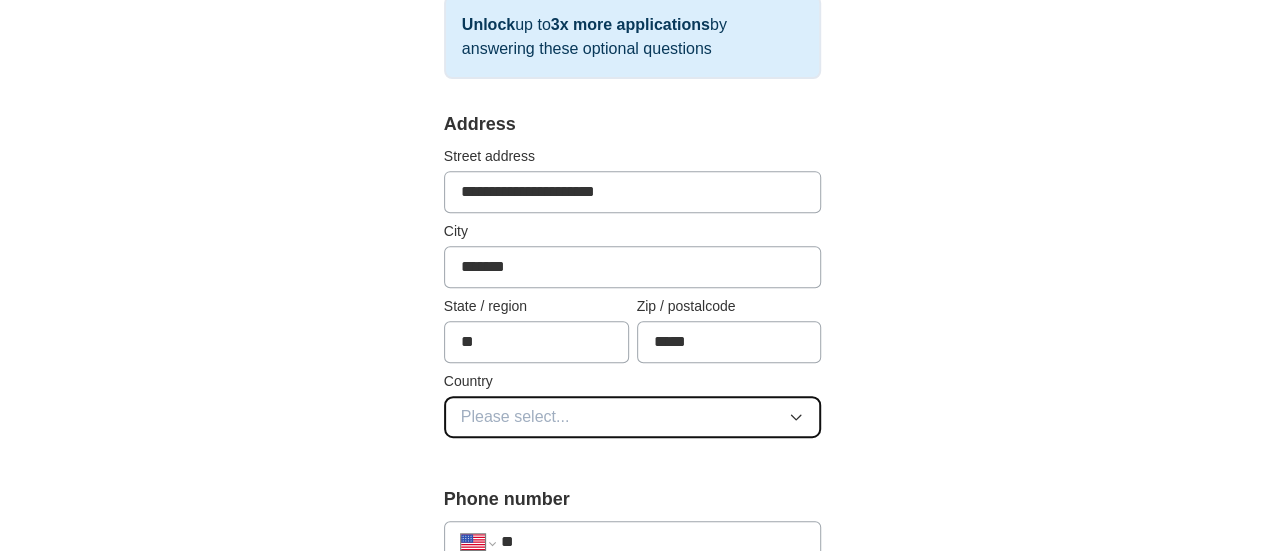 click on "Please select..." at bounding box center (633, 417) 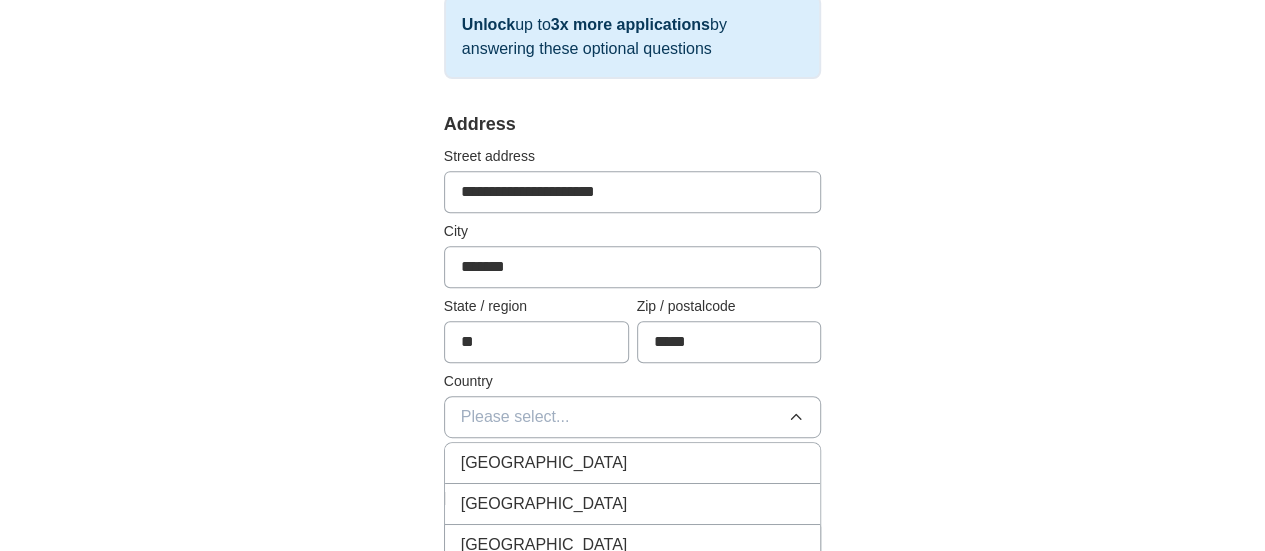 click on "[GEOGRAPHIC_DATA]" at bounding box center [544, 504] 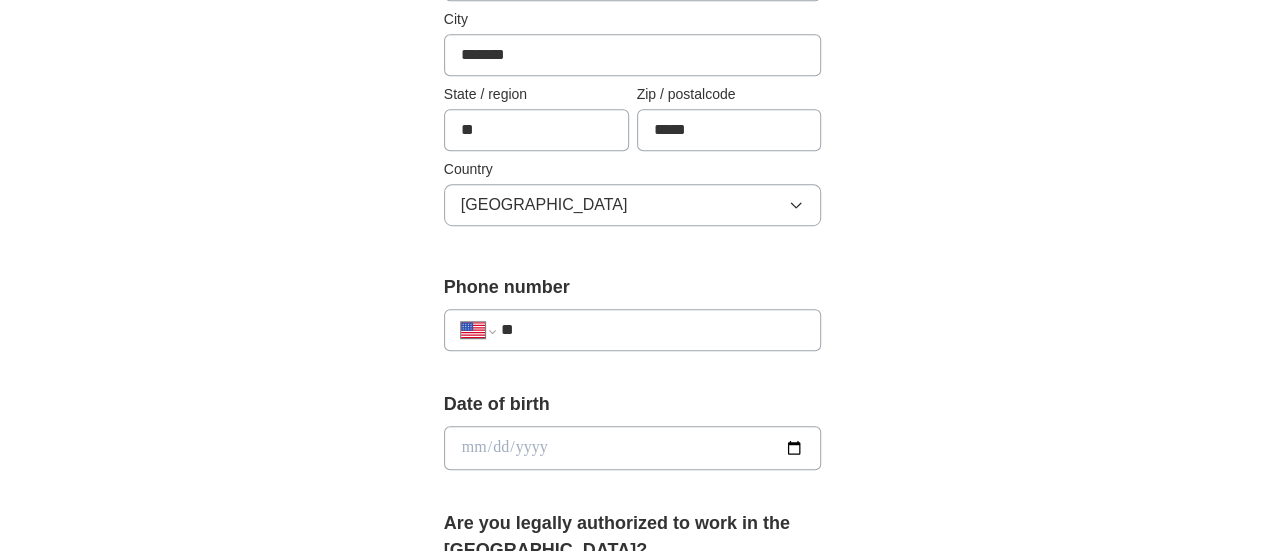 scroll, scrollTop: 578, scrollLeft: 0, axis: vertical 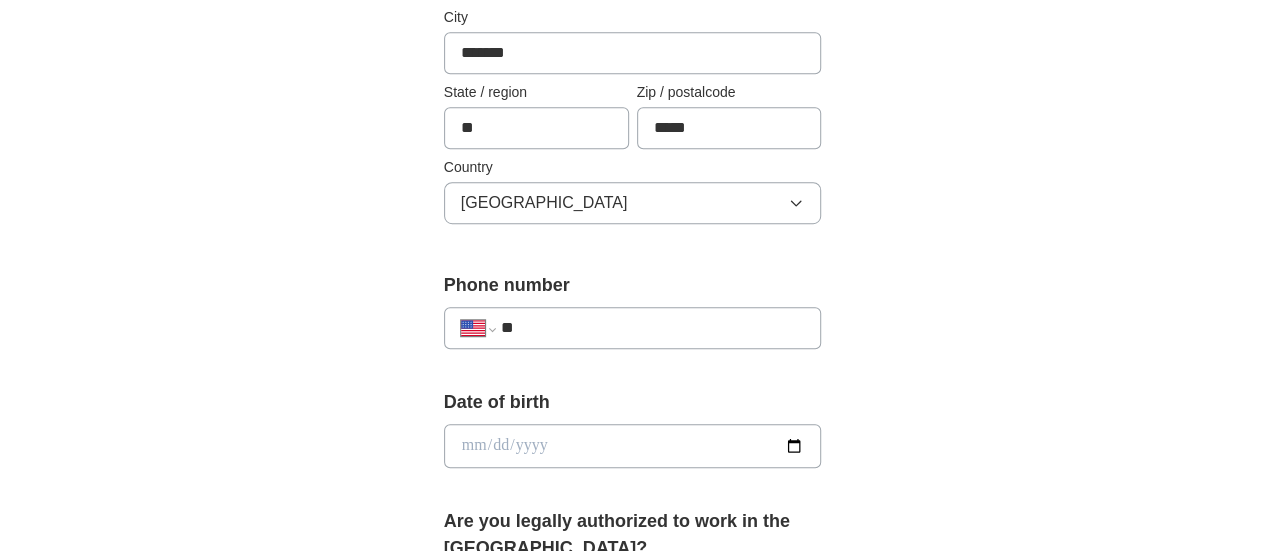 click on "**" at bounding box center (653, 328) 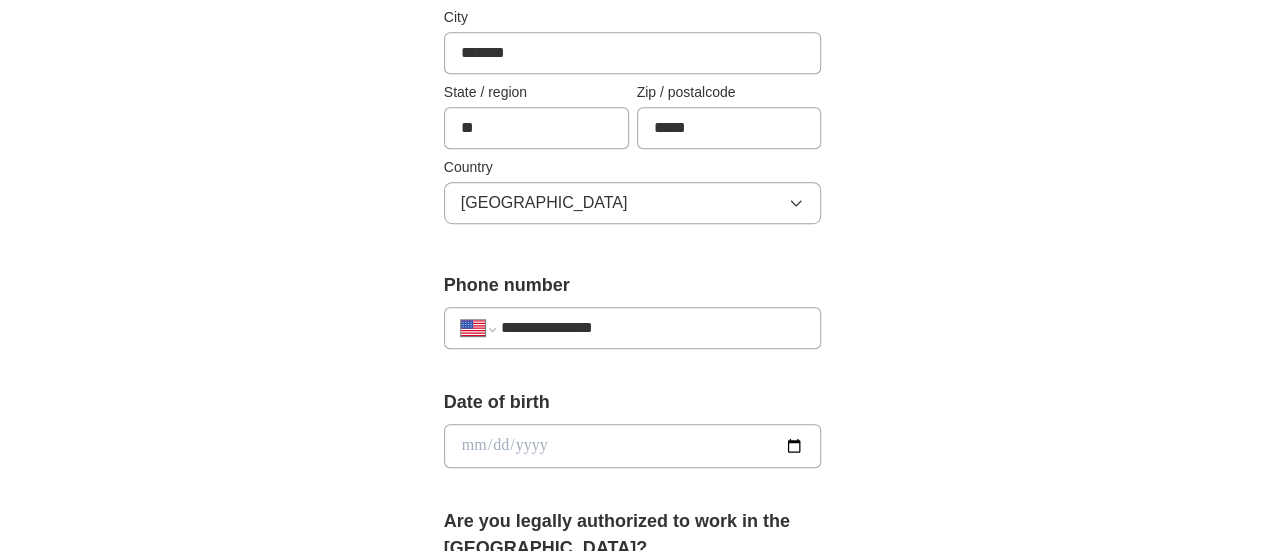 type on "**********" 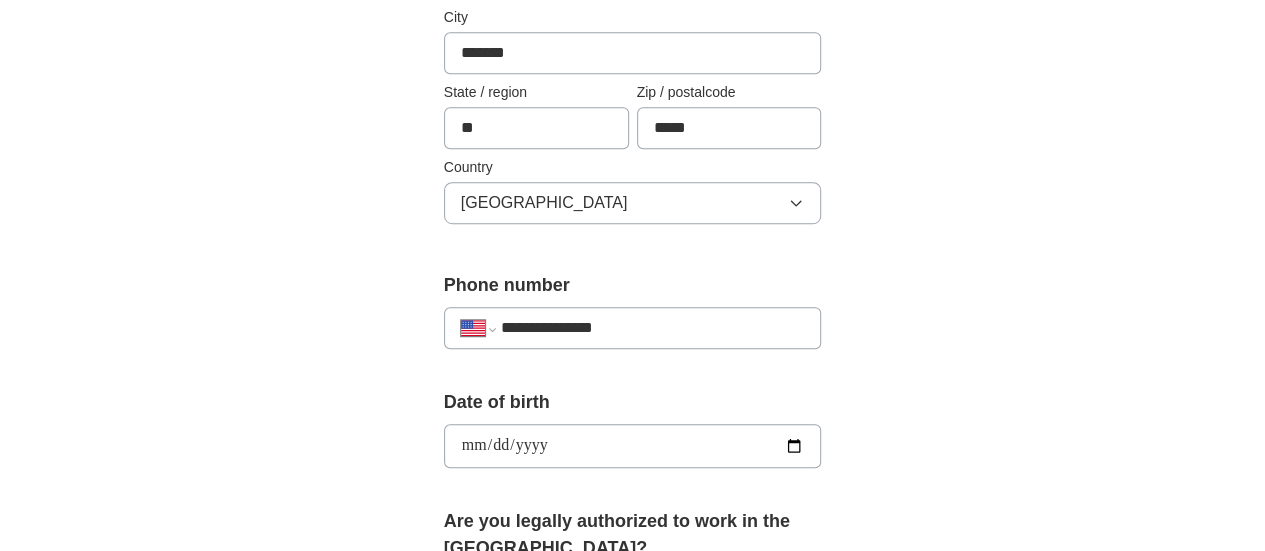 type on "**********" 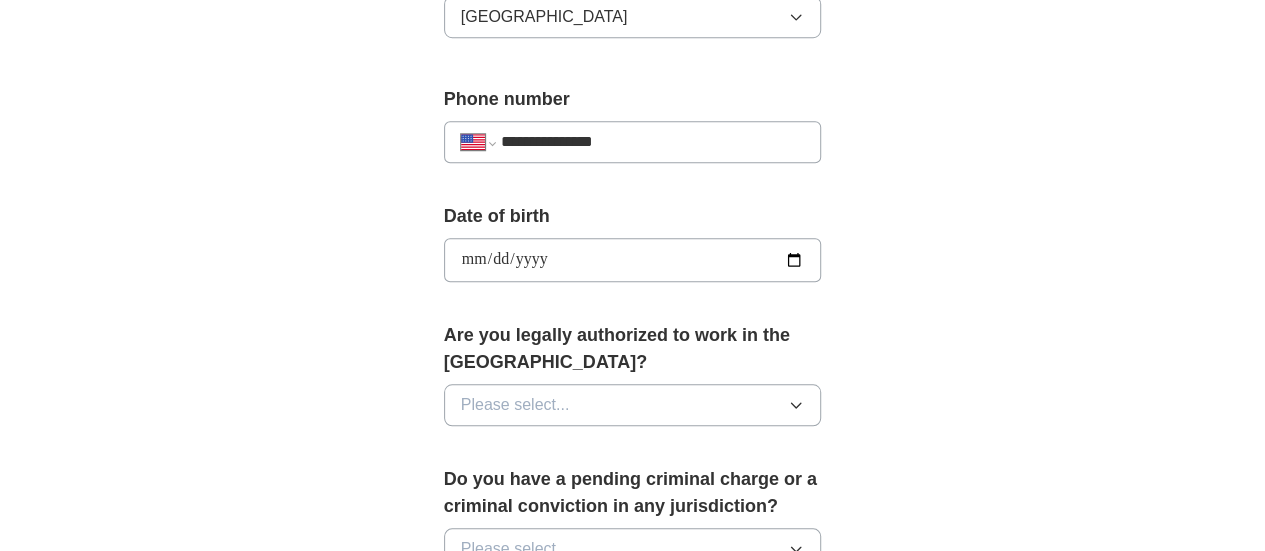 scroll, scrollTop: 770, scrollLeft: 0, axis: vertical 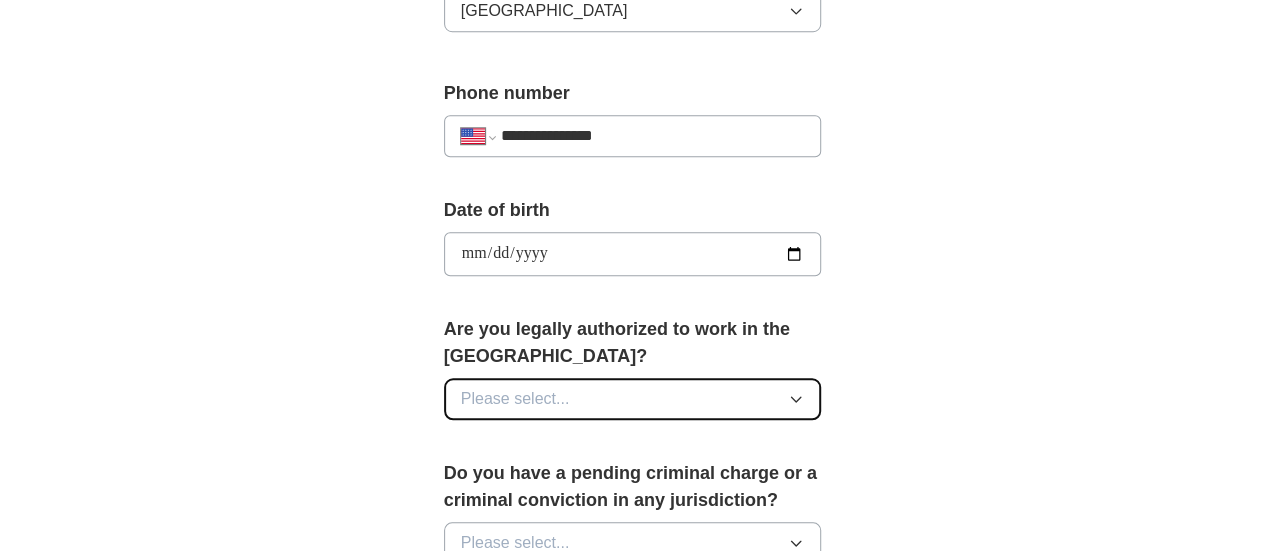 click on "Please select..." at bounding box center (515, 399) 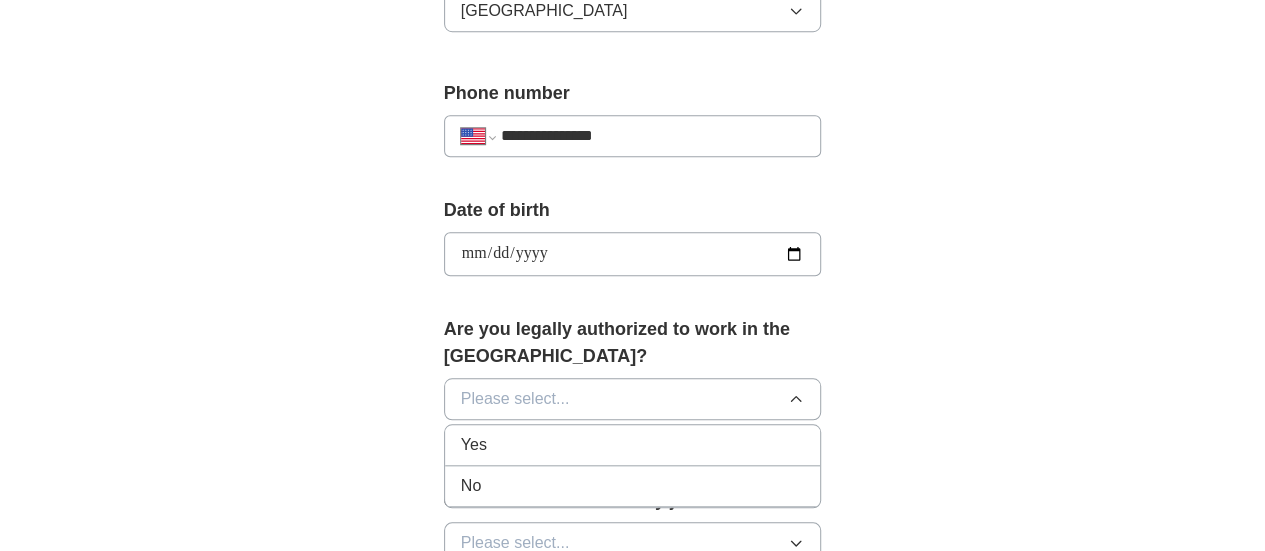 click on "Yes" at bounding box center [633, 445] 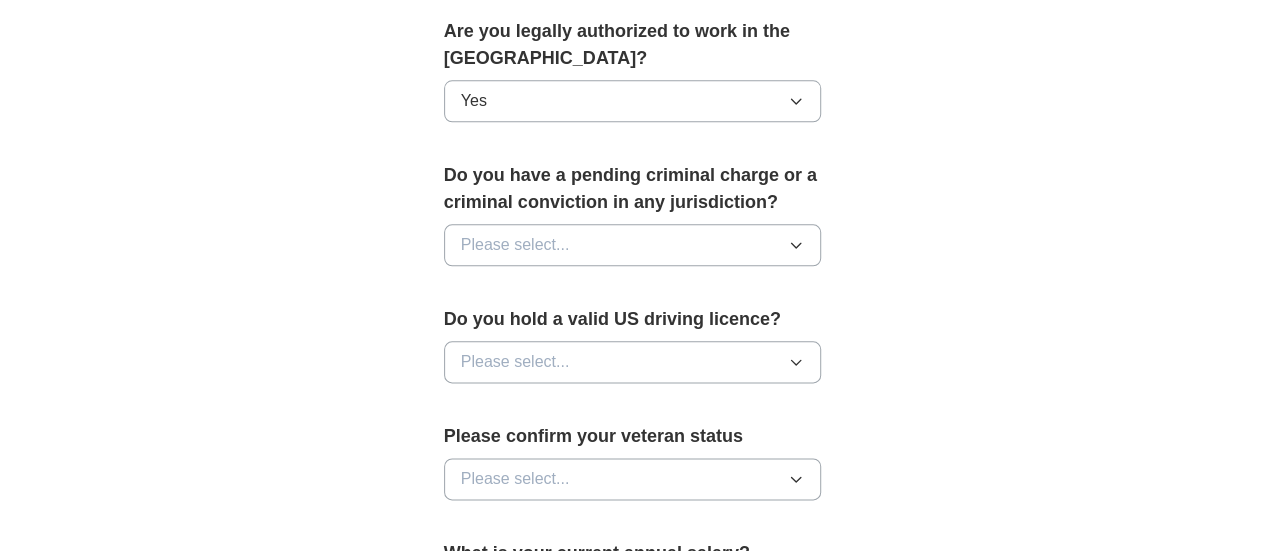 scroll, scrollTop: 1072, scrollLeft: 0, axis: vertical 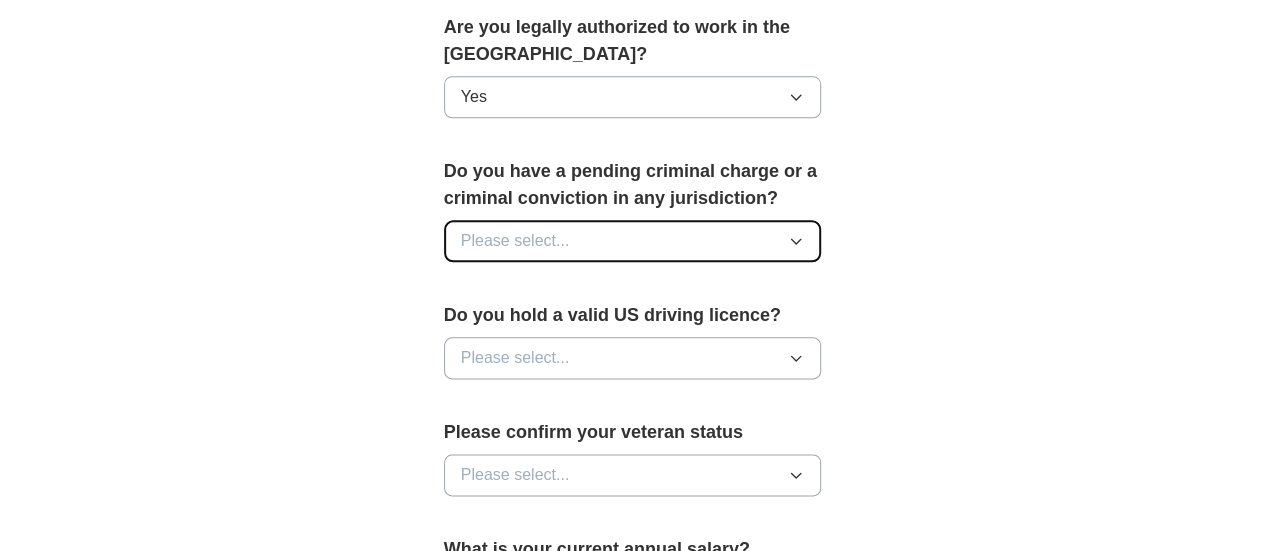 click on "Please select..." at bounding box center [515, 241] 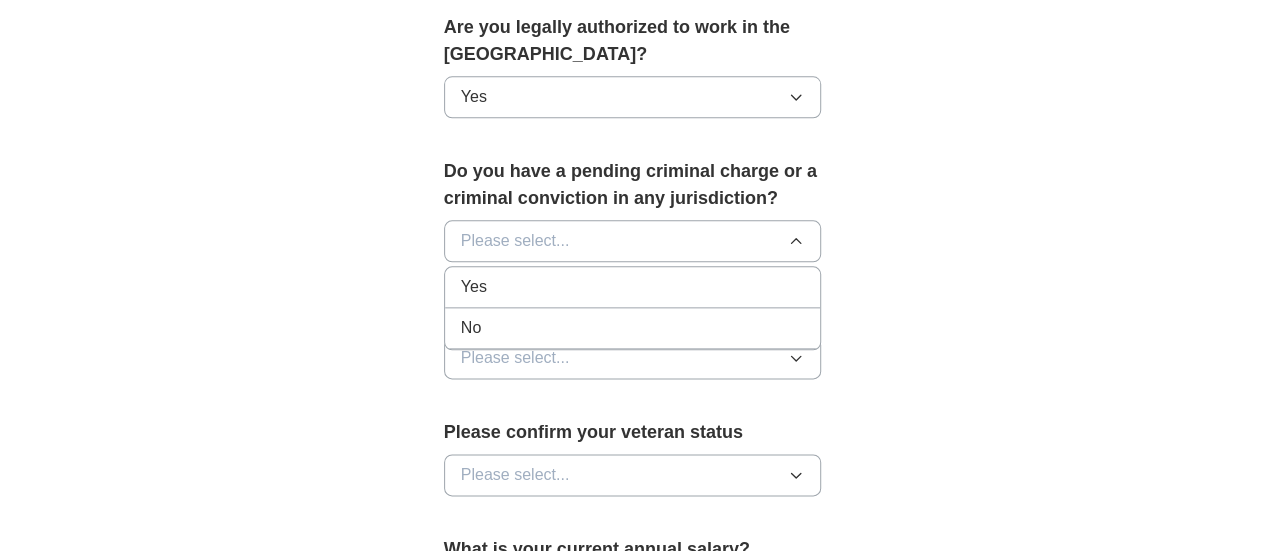 click on "No" at bounding box center [633, 328] 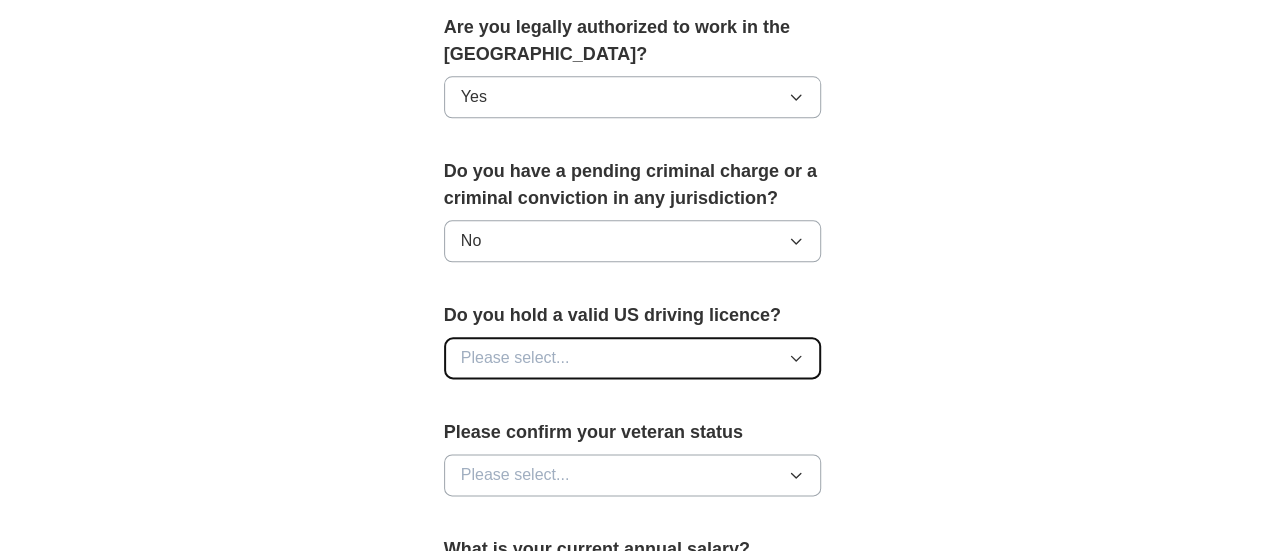 click on "Please select..." at bounding box center (515, 358) 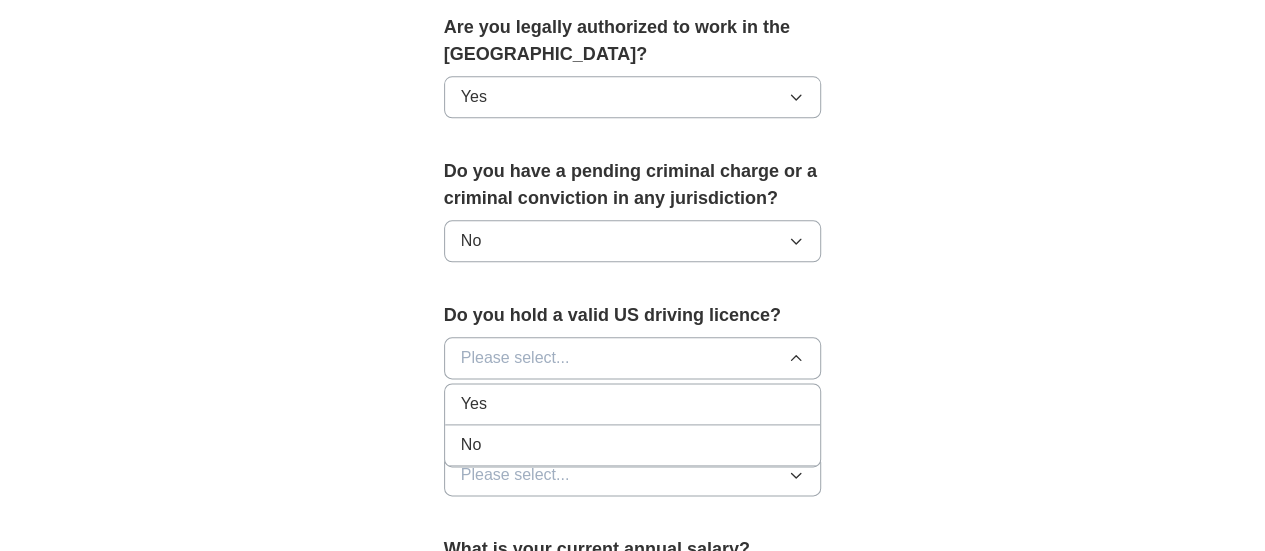 click on "Yes" at bounding box center (633, 404) 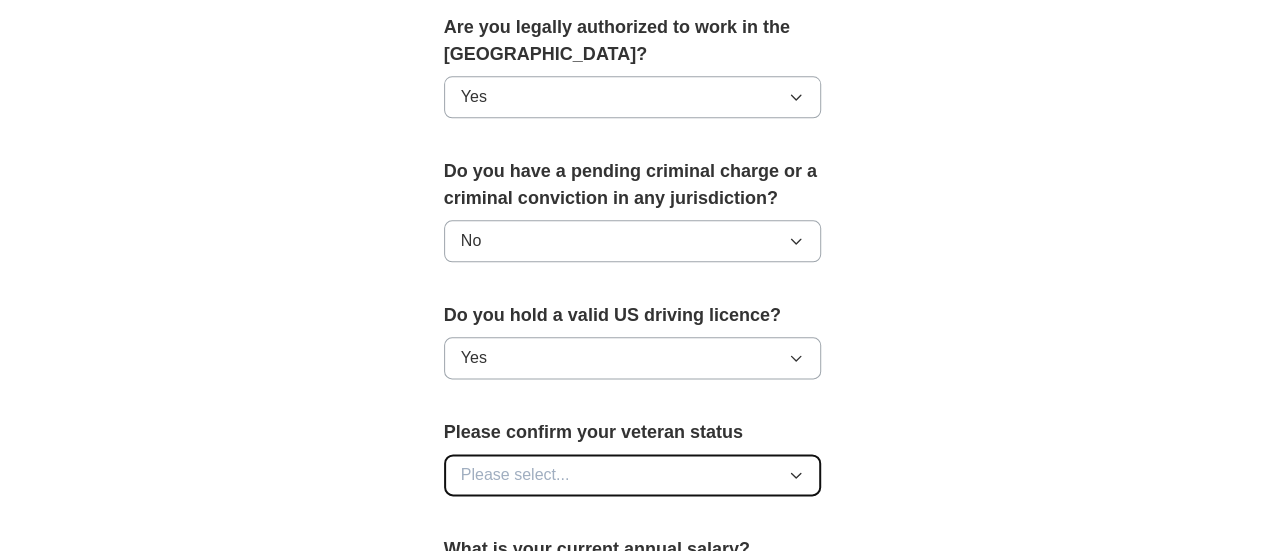 click on "Please select..." at bounding box center (633, 475) 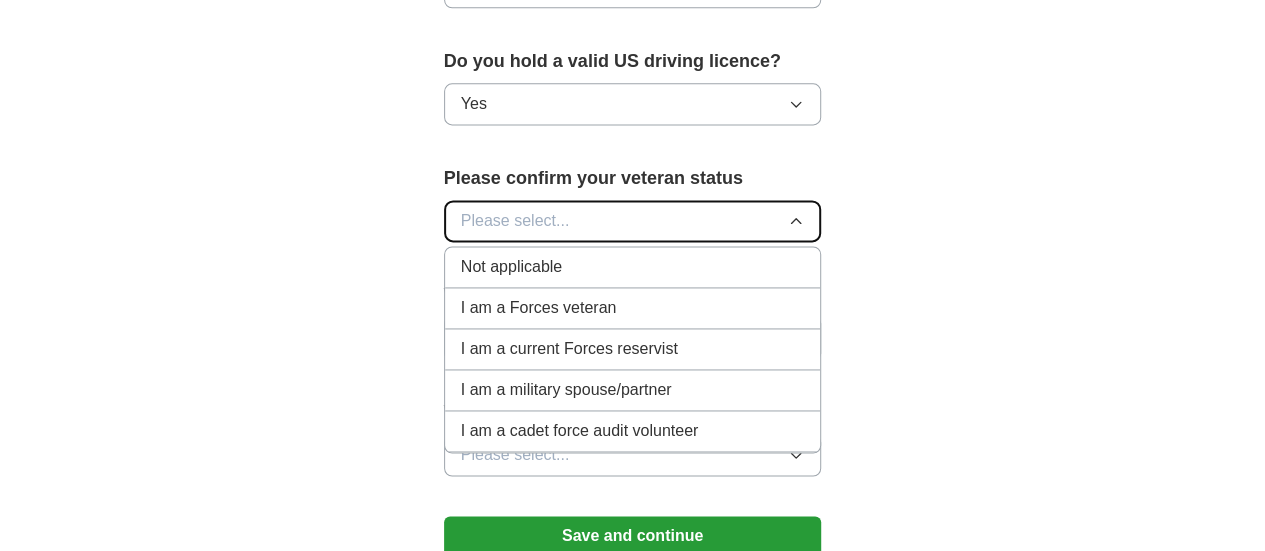scroll, scrollTop: 1328, scrollLeft: 0, axis: vertical 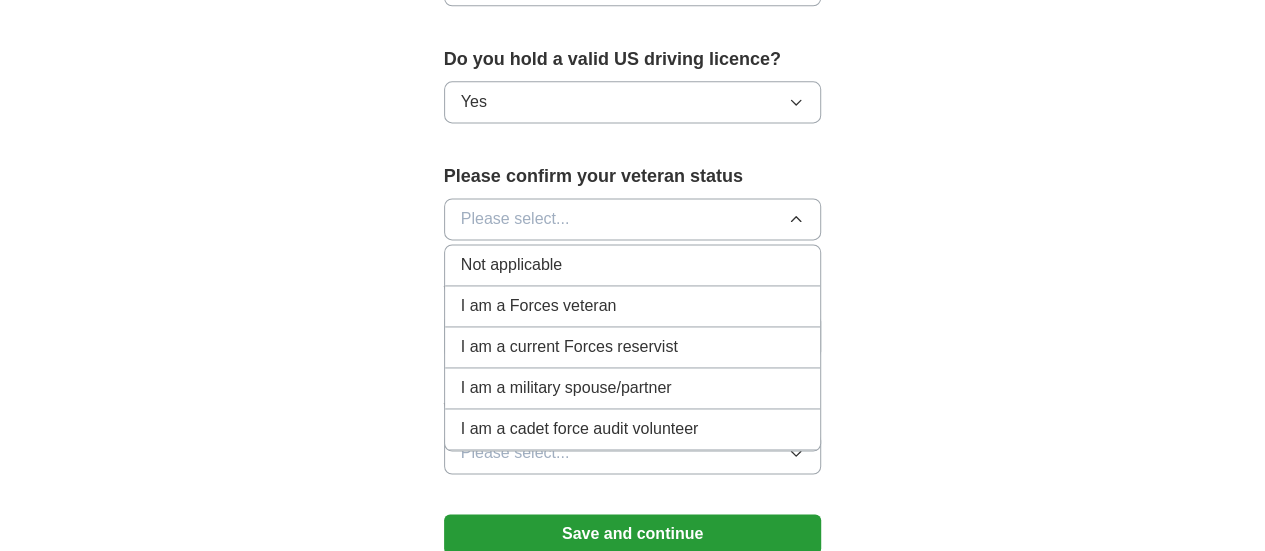 click on "Not applicable" at bounding box center (511, 265) 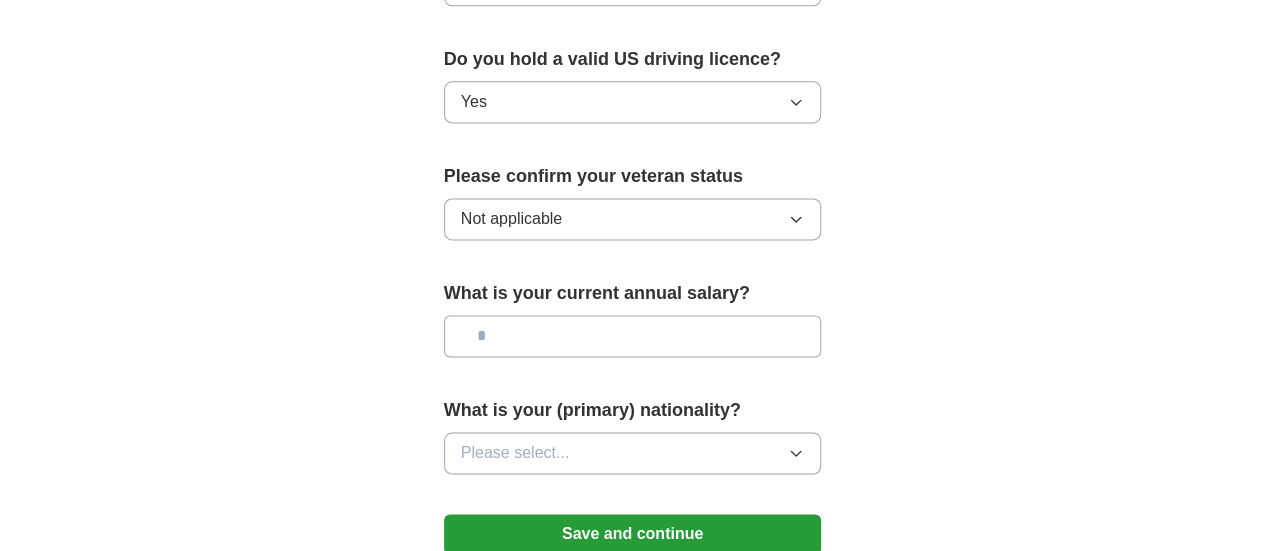 click at bounding box center [633, 336] 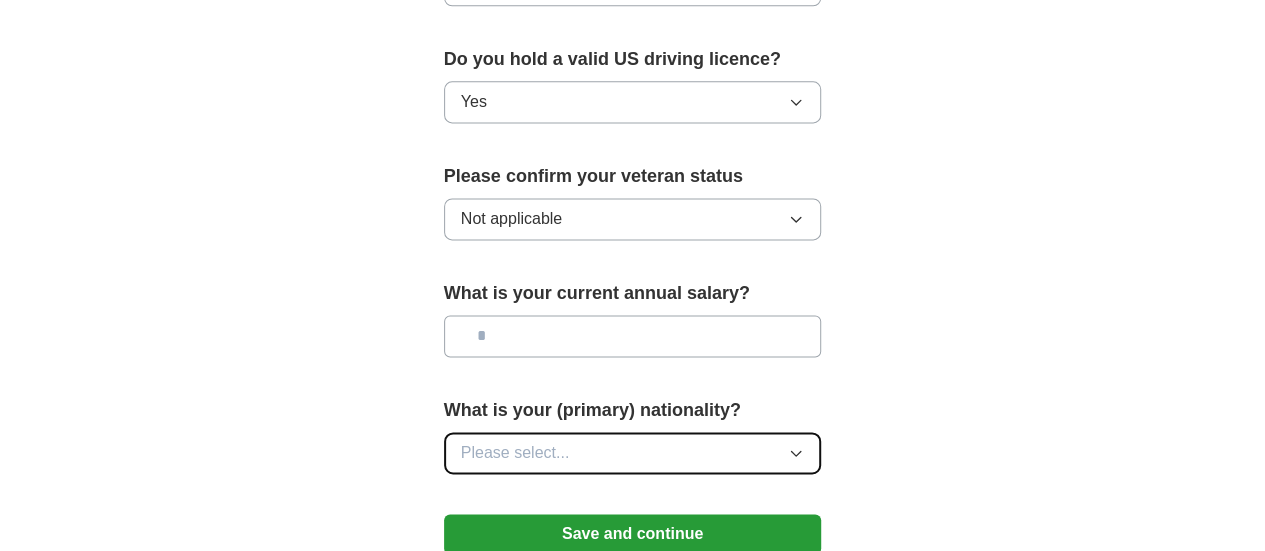 click on "Please select..." at bounding box center [515, 453] 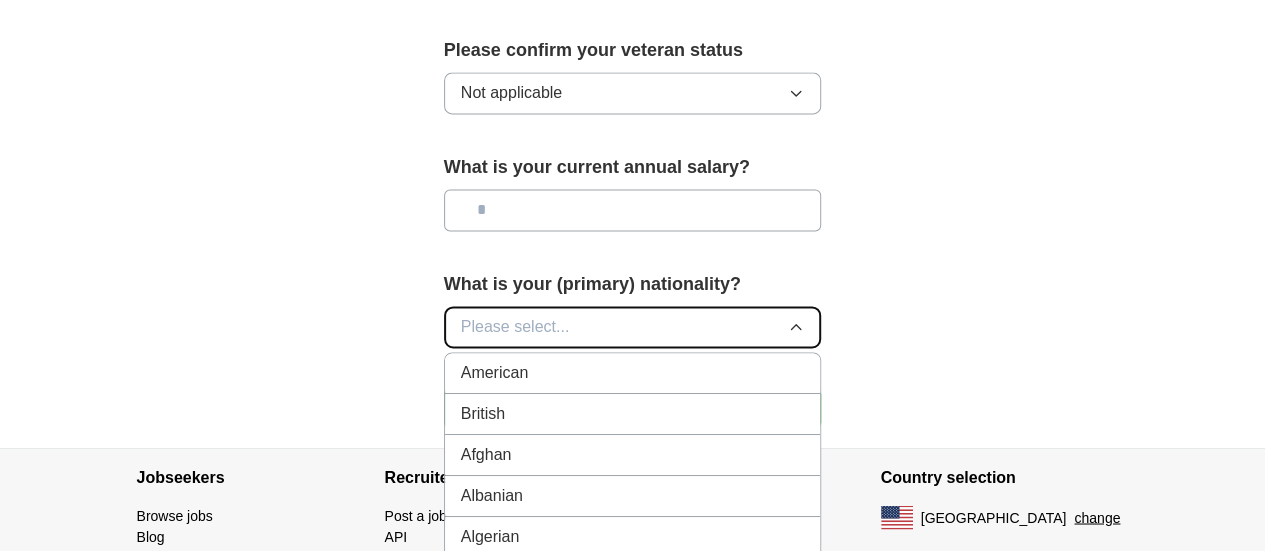 scroll, scrollTop: 1456, scrollLeft: 0, axis: vertical 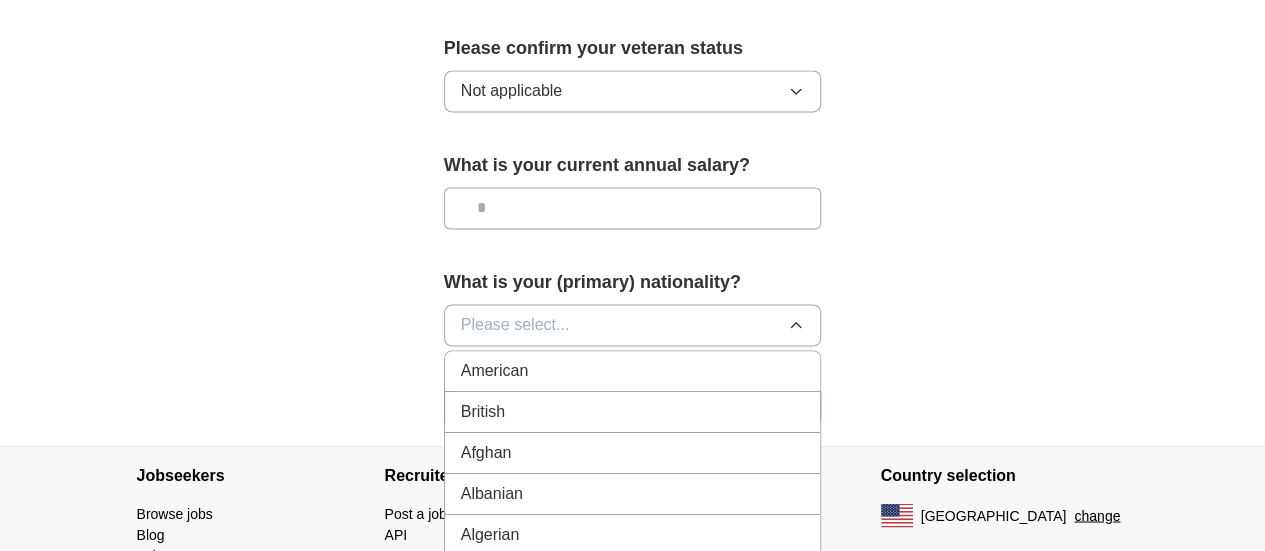click on "American" at bounding box center (495, 371) 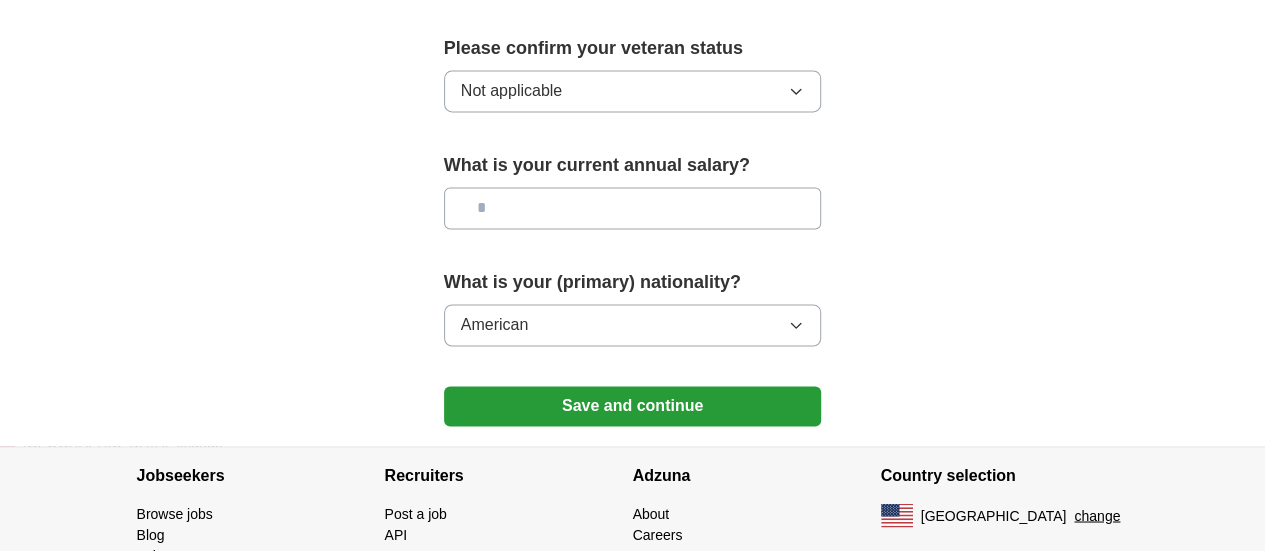 click at bounding box center [633, 208] 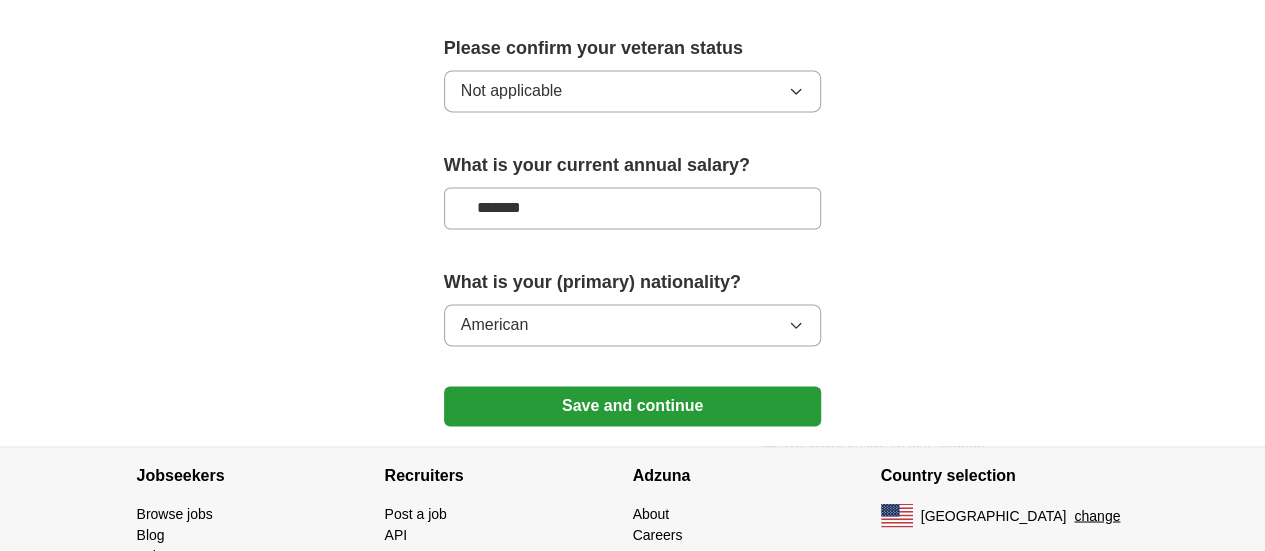 type on "*******" 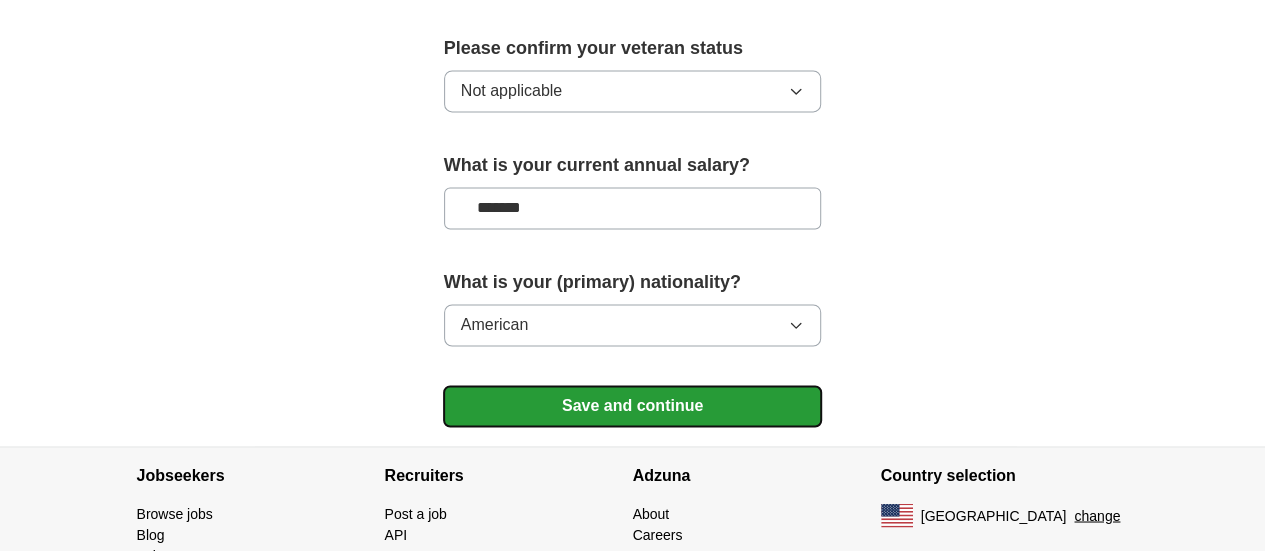 click on "Save and continue" at bounding box center [633, 406] 